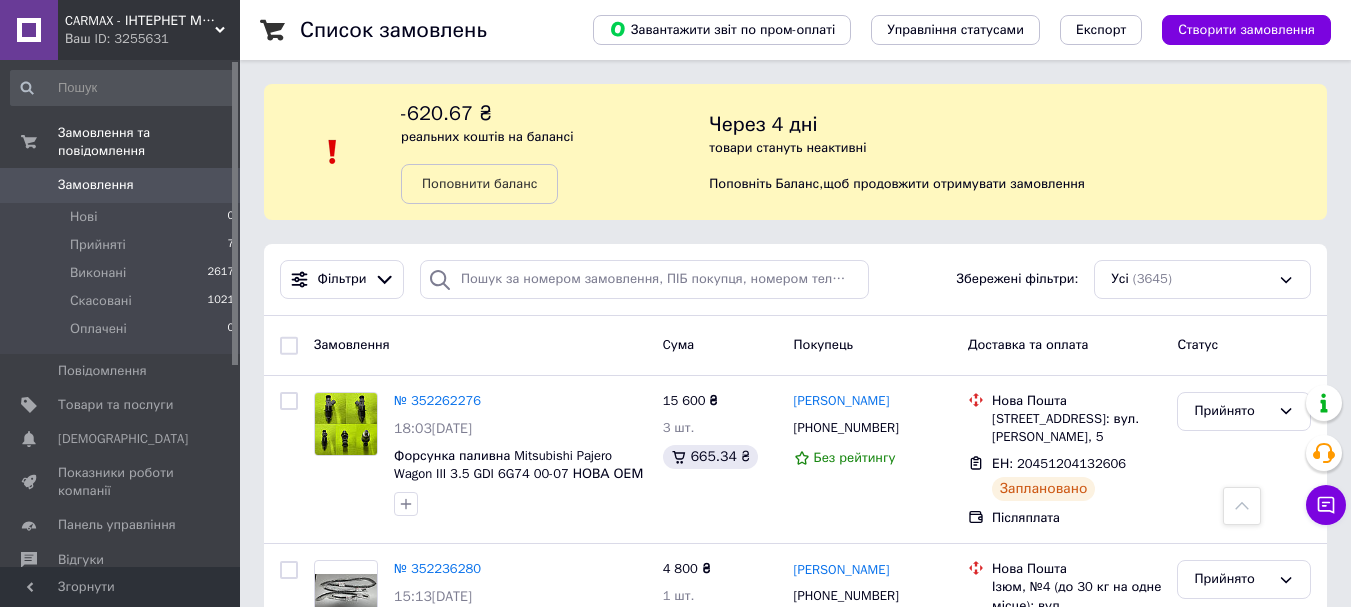 scroll, scrollTop: 3800, scrollLeft: 0, axis: vertical 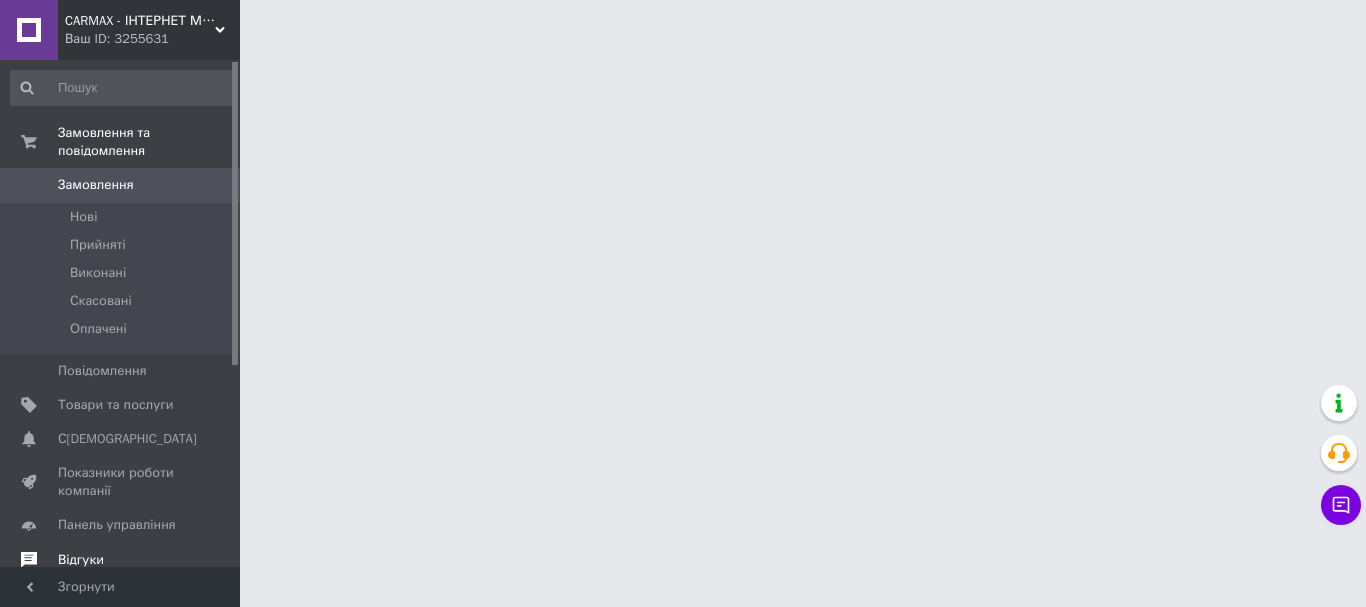 click on "Відгуки" at bounding box center (81, 560) 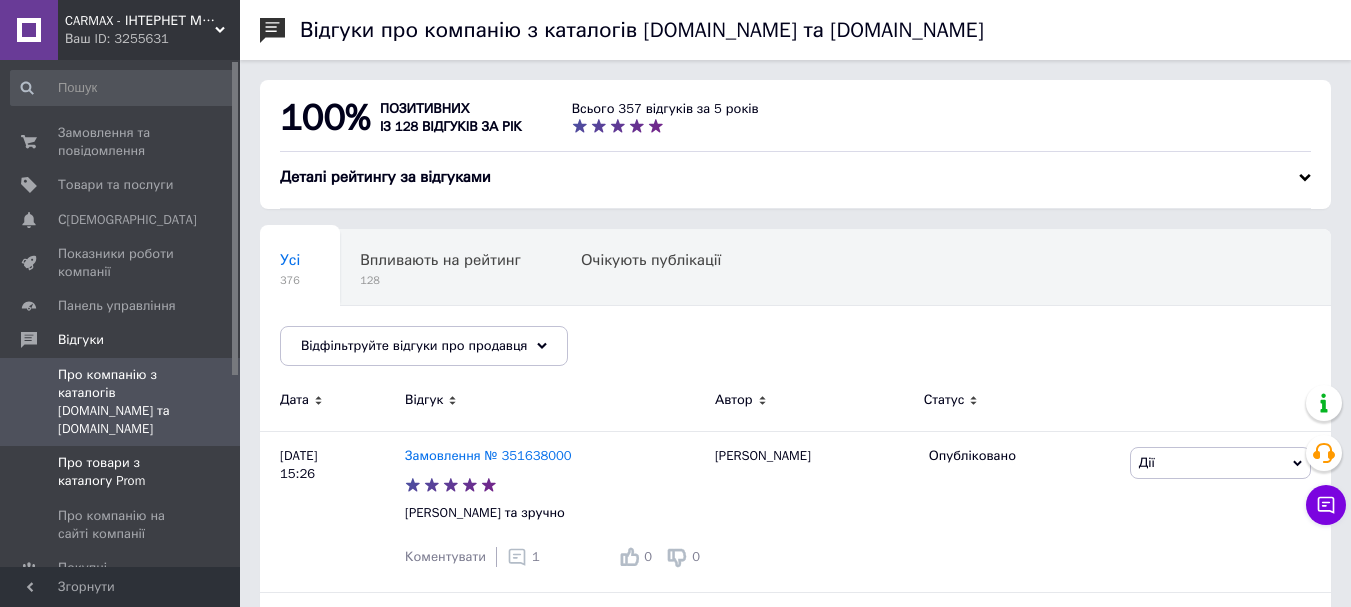 click on "Про товари з каталогу Prom" at bounding box center [121, 472] 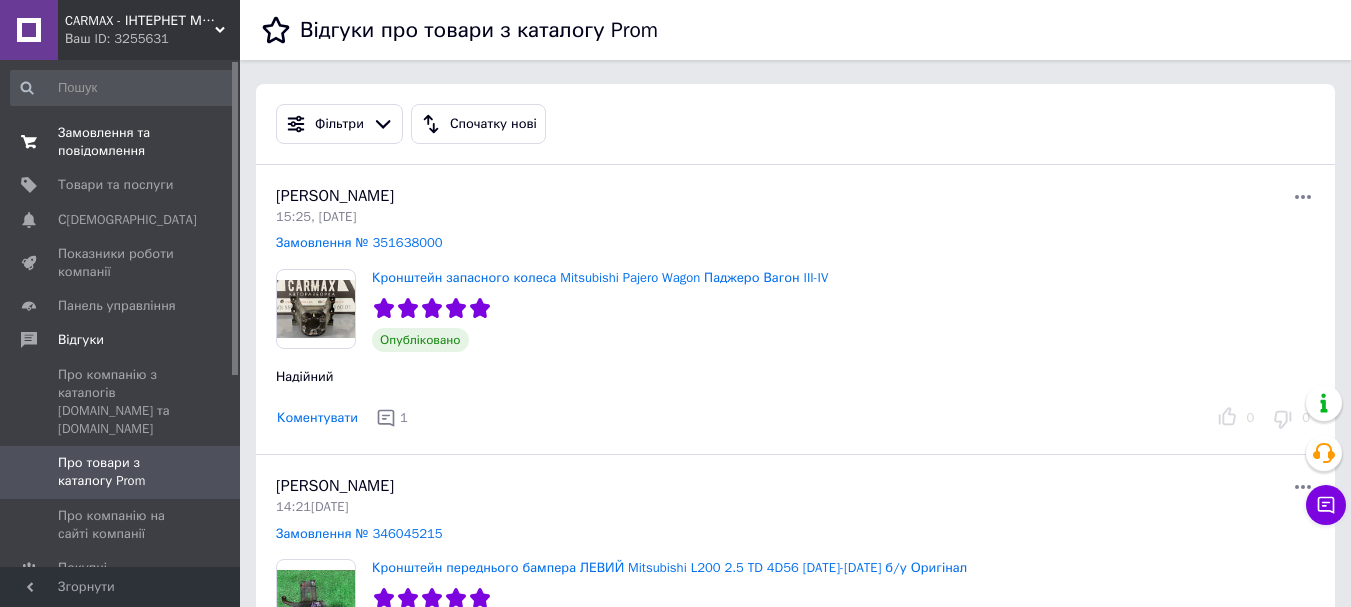 click on "Замовлення та повідомлення" at bounding box center [121, 142] 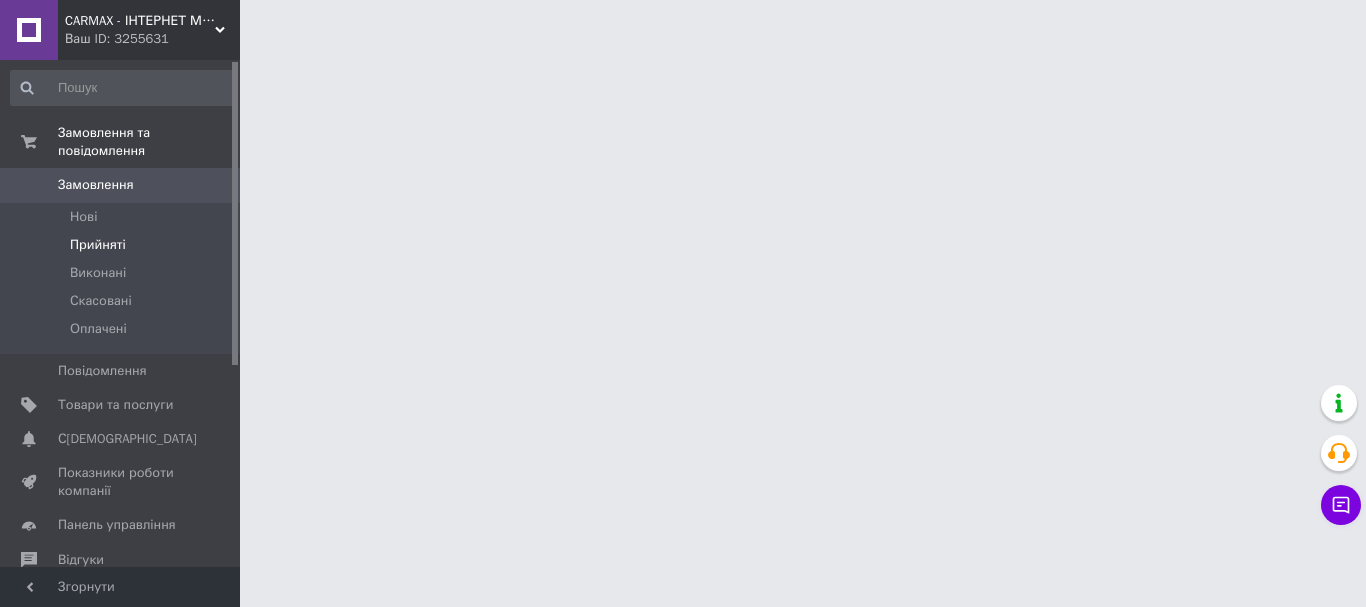 click on "Прийняті" at bounding box center [123, 245] 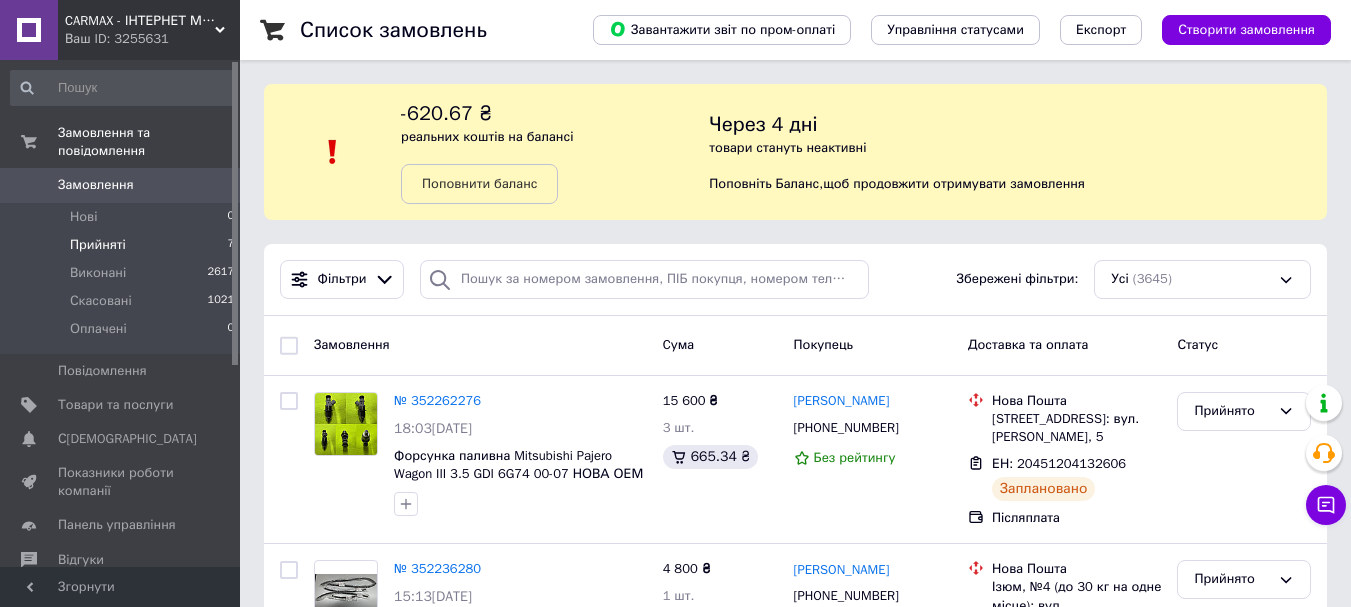 click on "Прийняті" at bounding box center (98, 245) 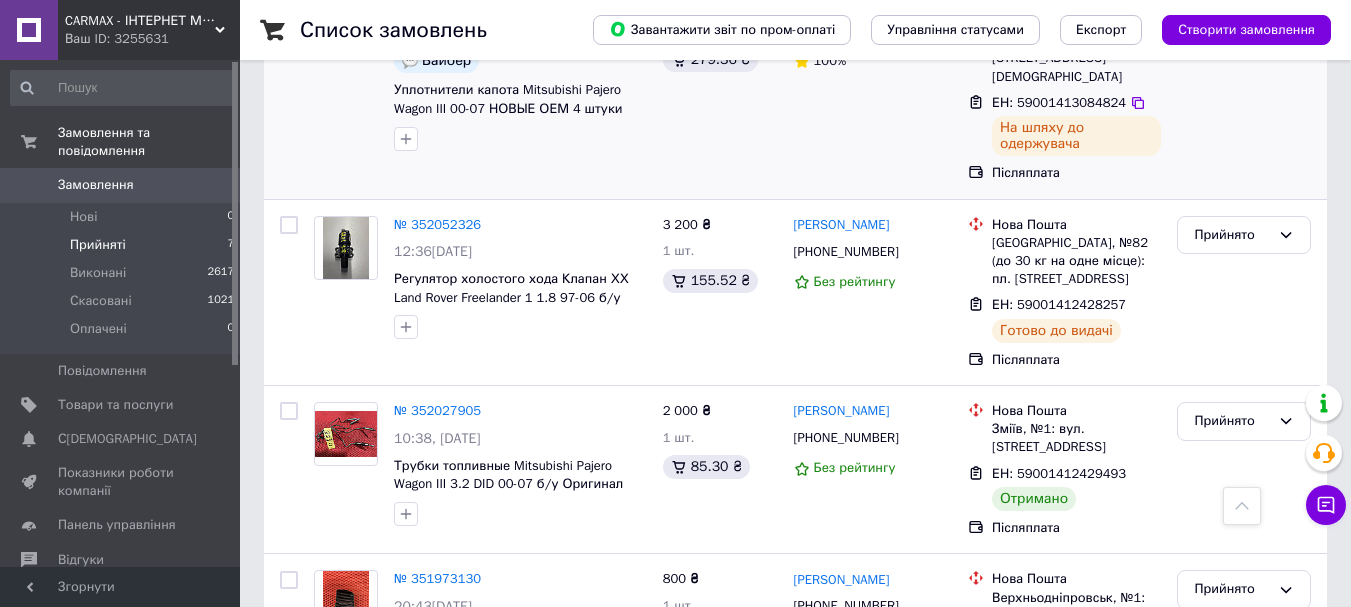 scroll, scrollTop: 700, scrollLeft: 0, axis: vertical 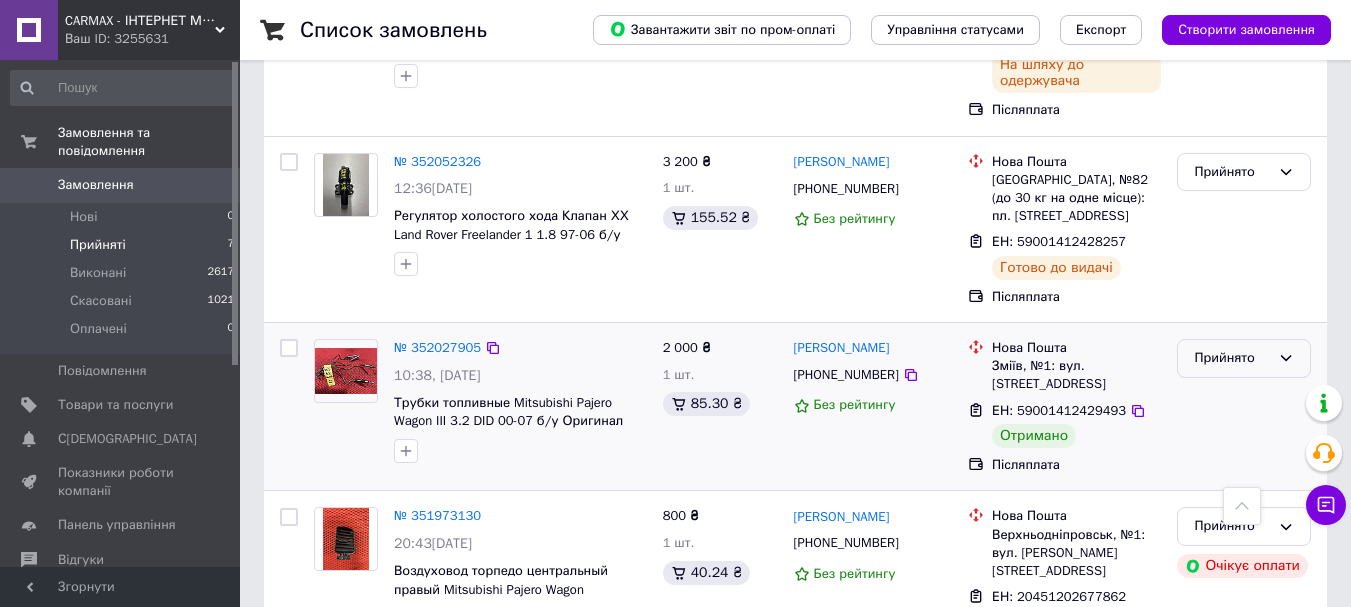 click on "Прийнято" at bounding box center [1232, 358] 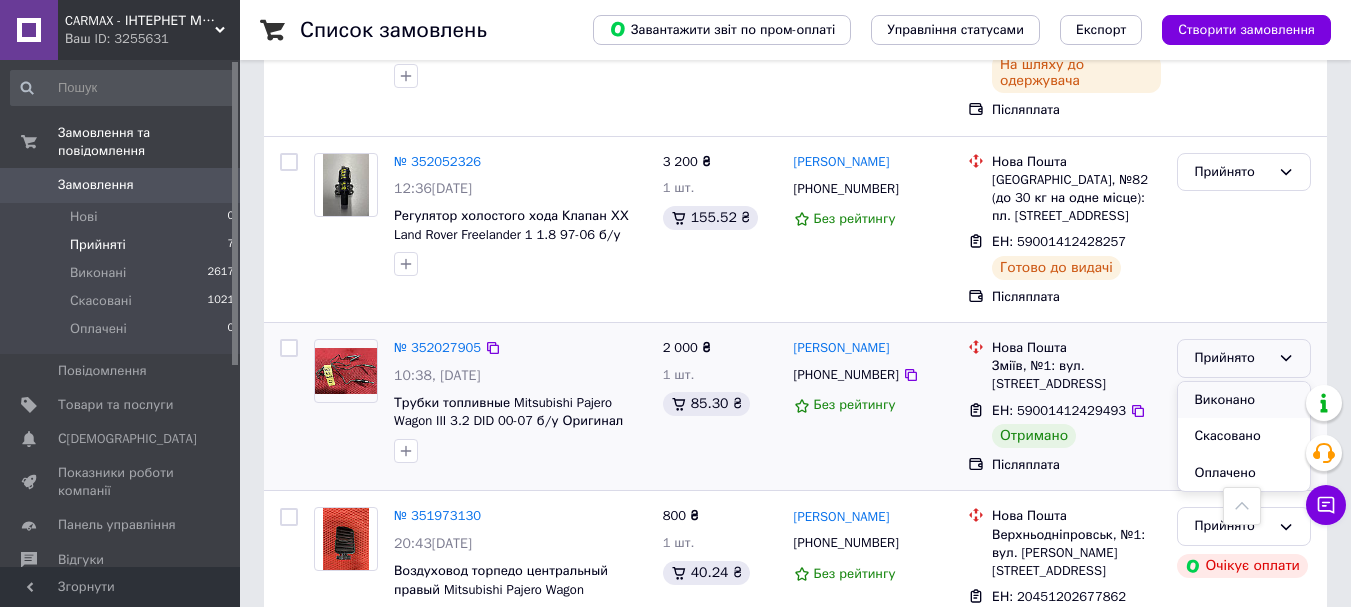 click on "Виконано" at bounding box center (1244, 400) 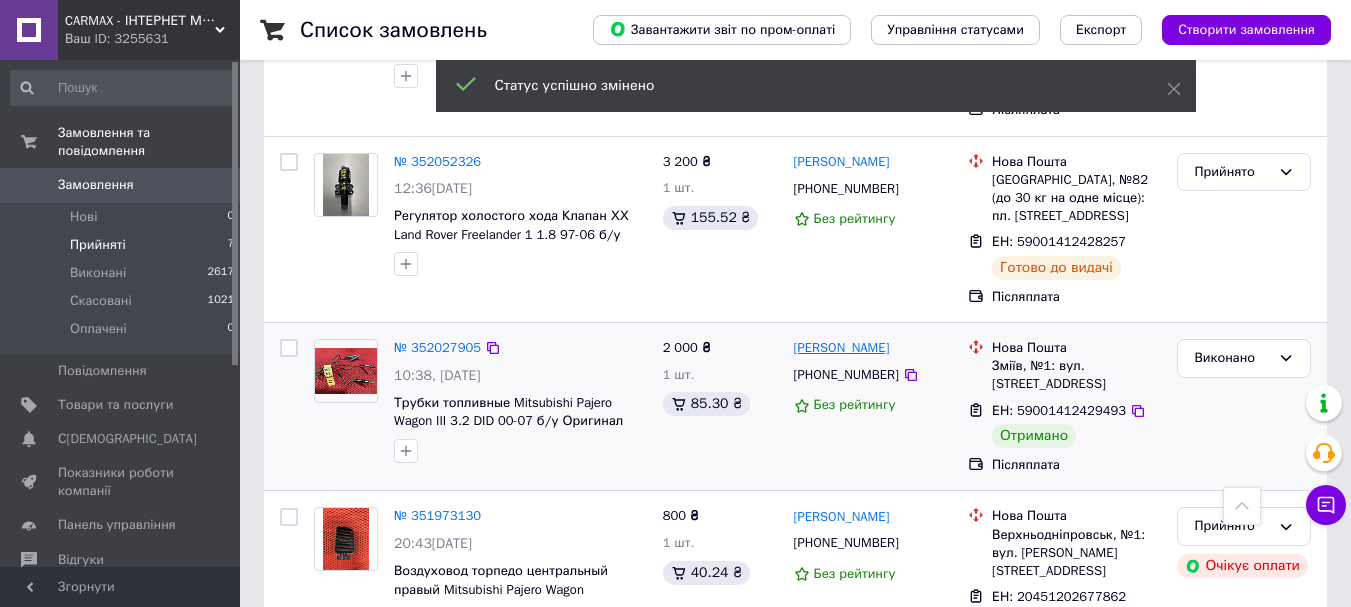 click on "[PERSON_NAME]" at bounding box center (842, 348) 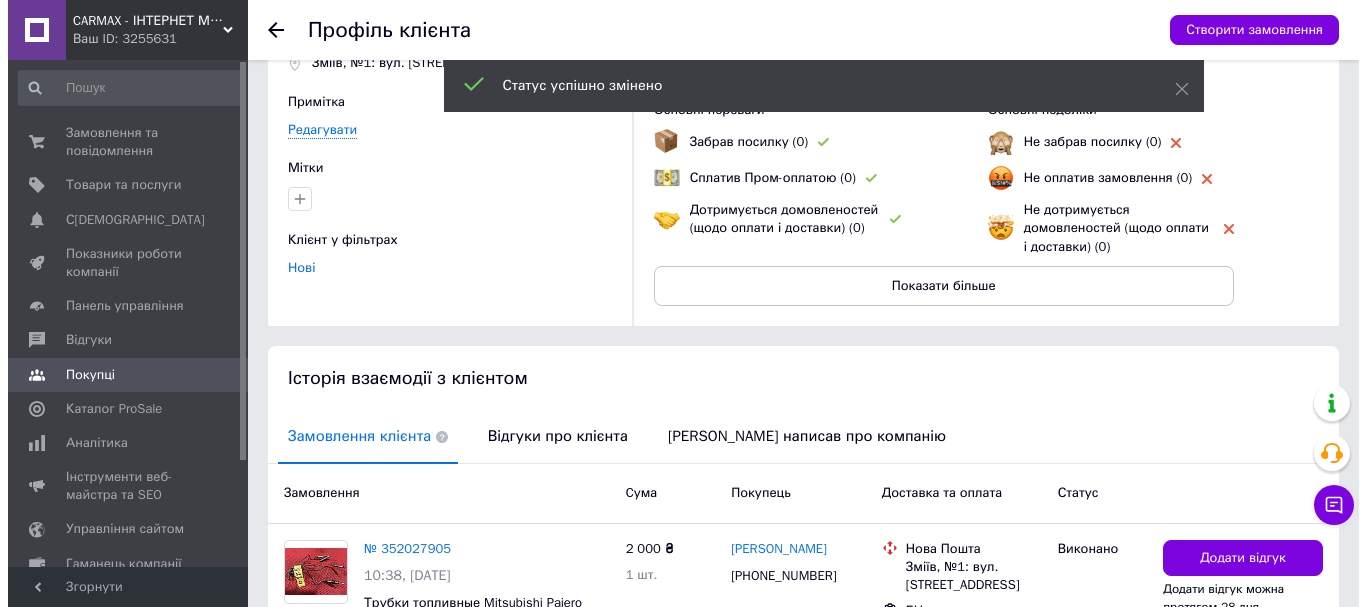 scroll, scrollTop: 291, scrollLeft: 0, axis: vertical 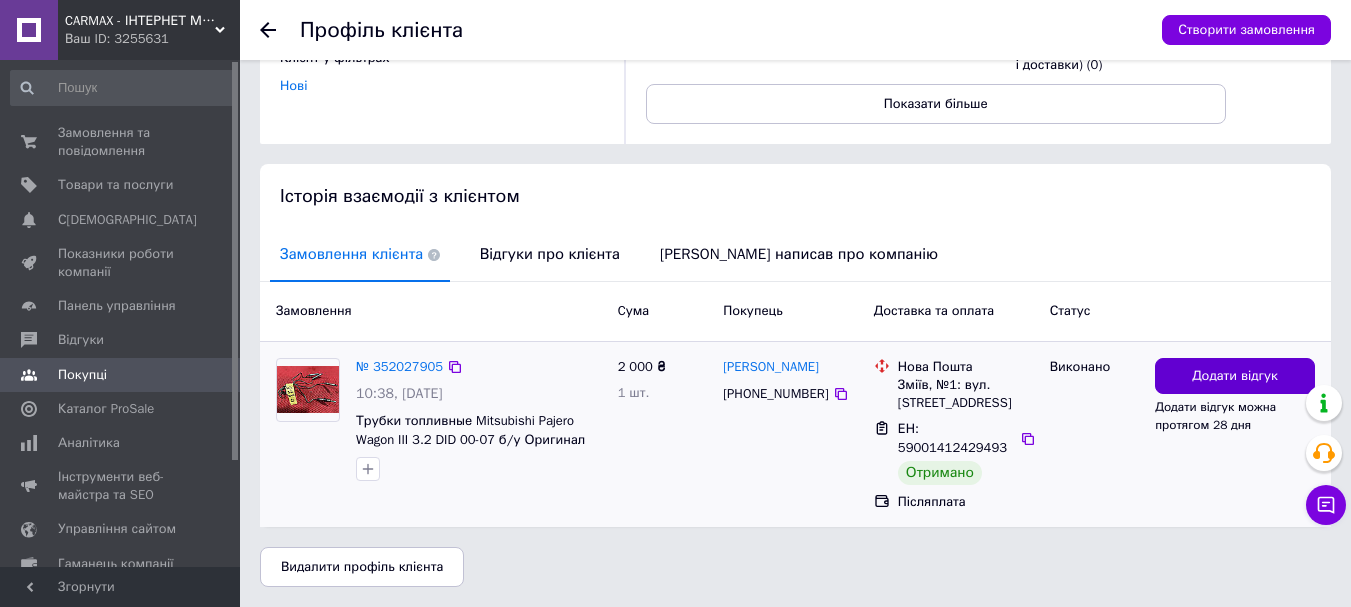 click on "Додати відгук" at bounding box center [1235, 376] 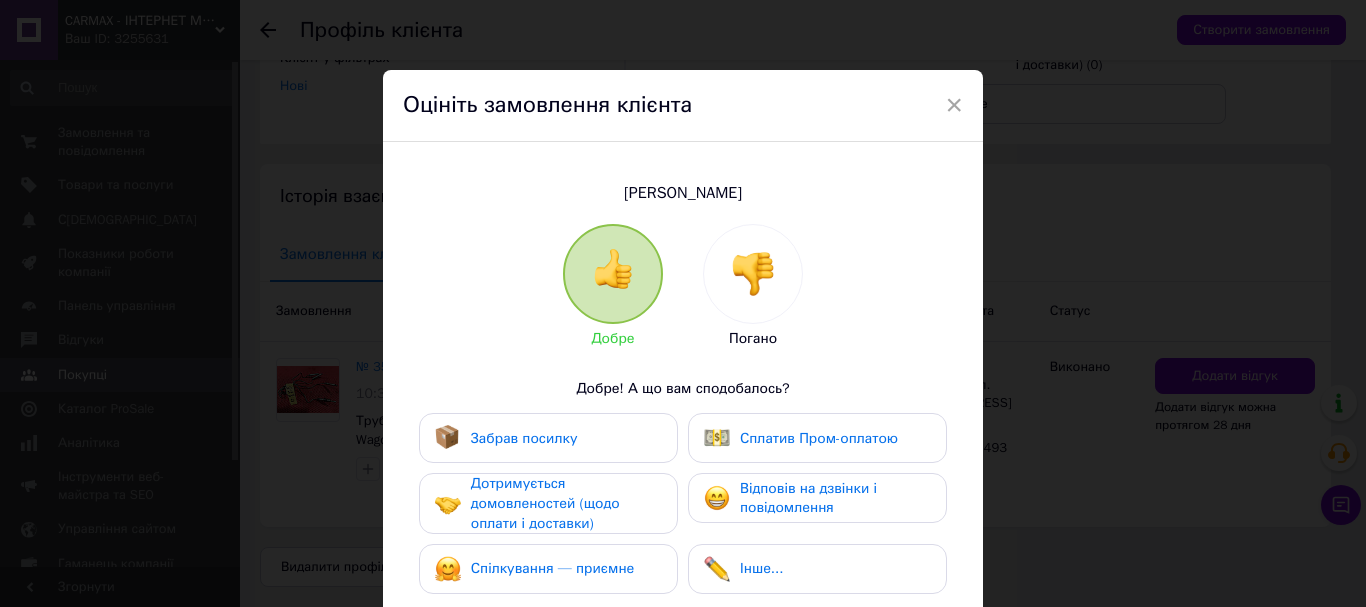 click on "Забрав посилку" at bounding box center [548, 438] 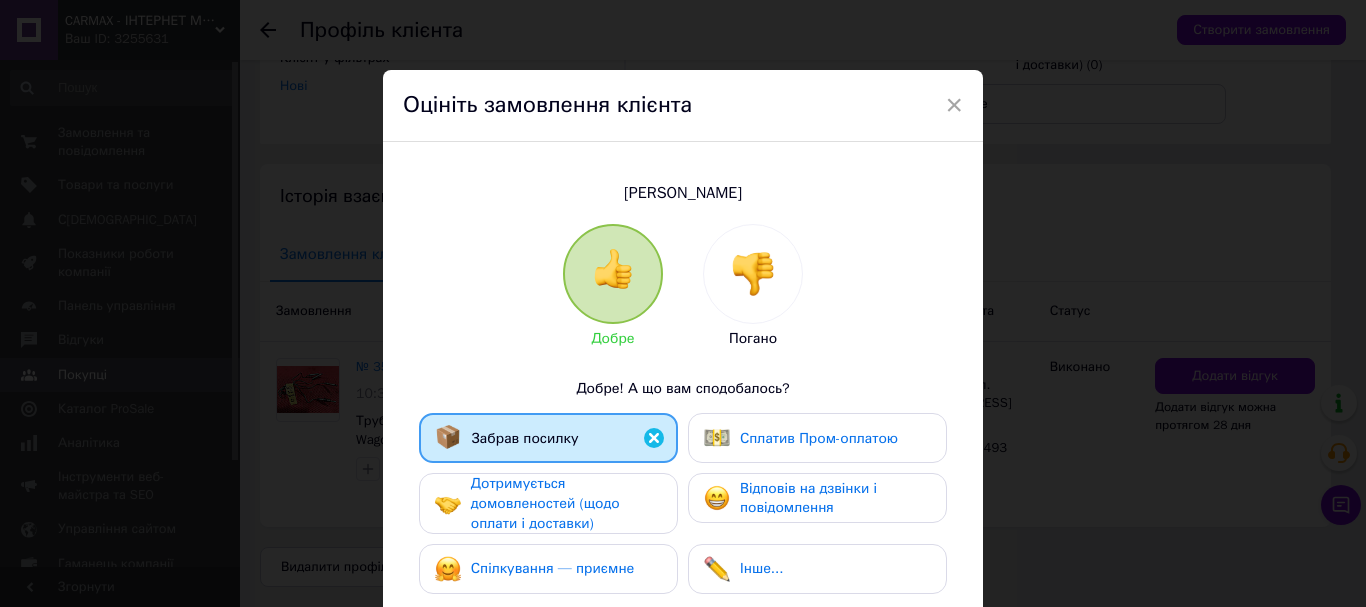 click on "Дотримується домовленостей (щодо оплати і доставки)" at bounding box center [545, 503] 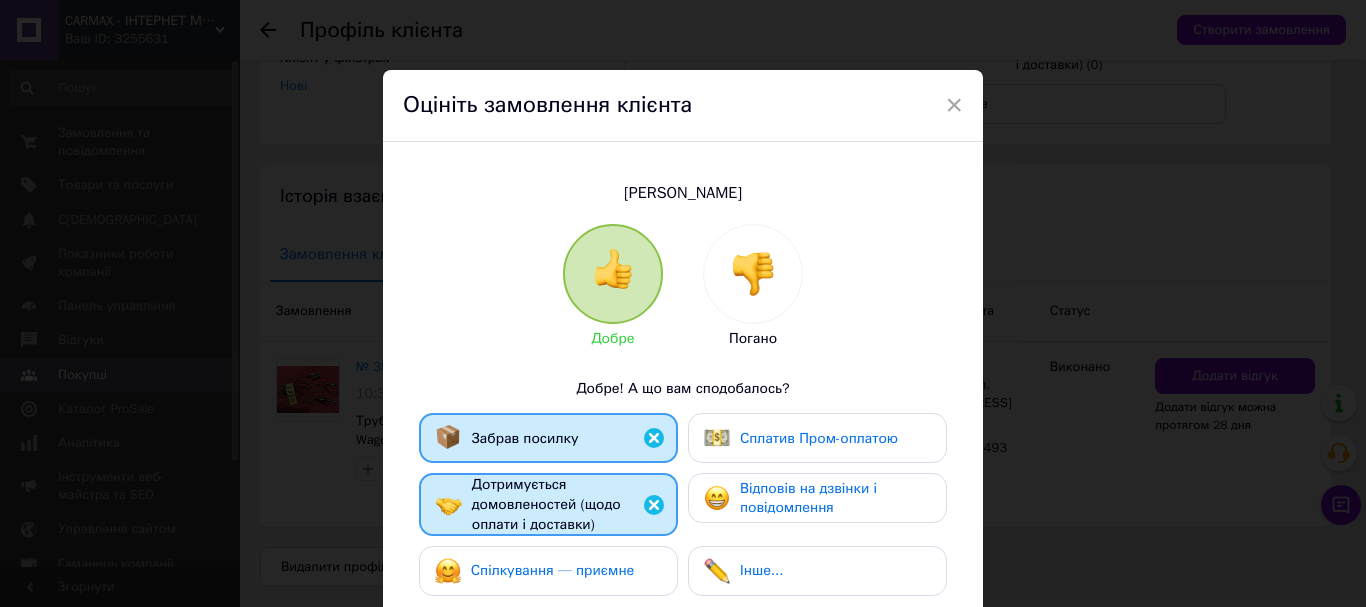 drag, startPoint x: 548, startPoint y: 582, endPoint x: 664, endPoint y: 542, distance: 122.702896 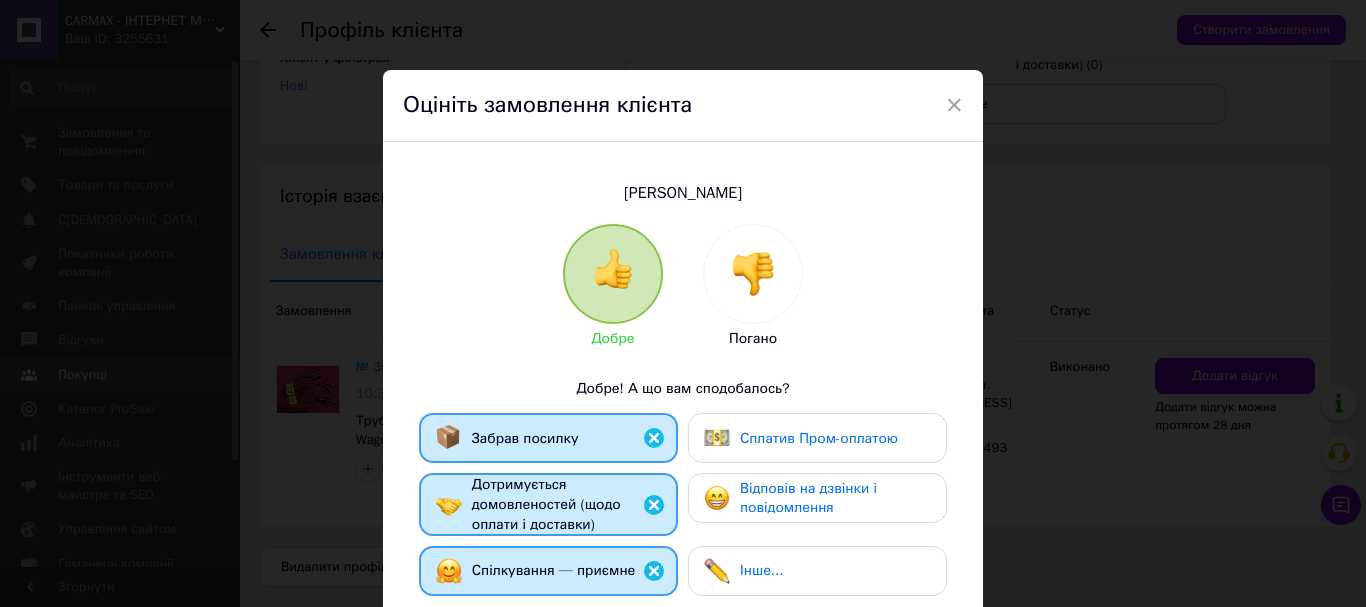 click on "Відповів на дзвінки і повідомлення" at bounding box center (808, 498) 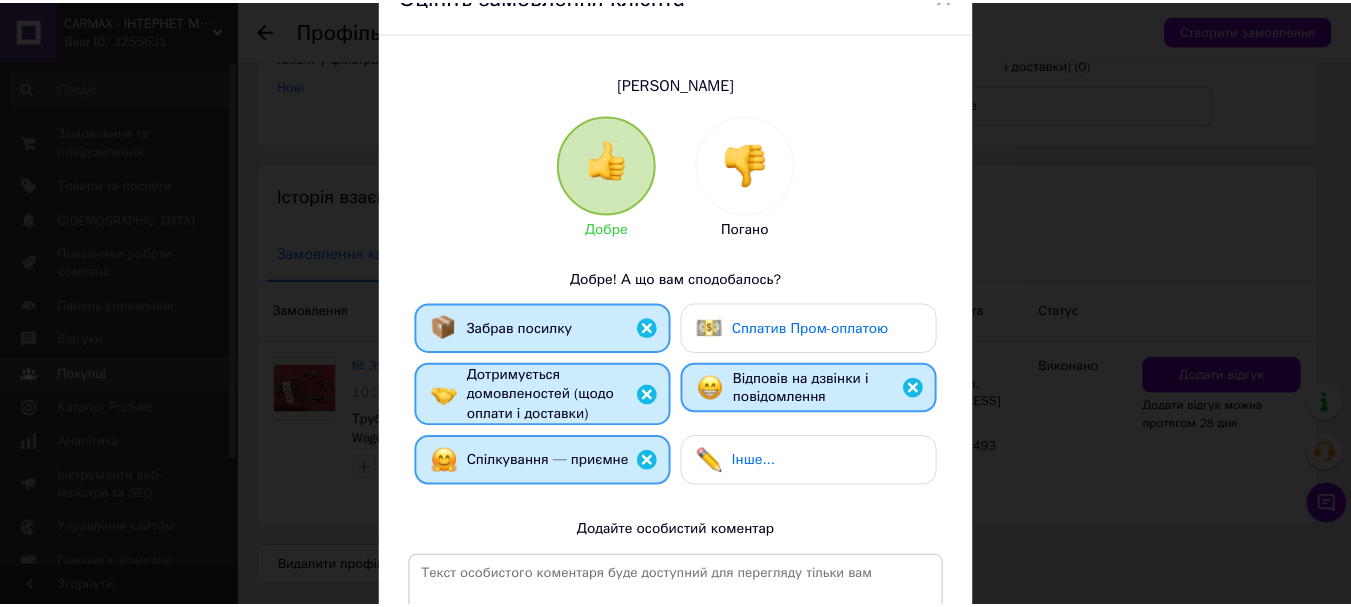 scroll, scrollTop: 300, scrollLeft: 0, axis: vertical 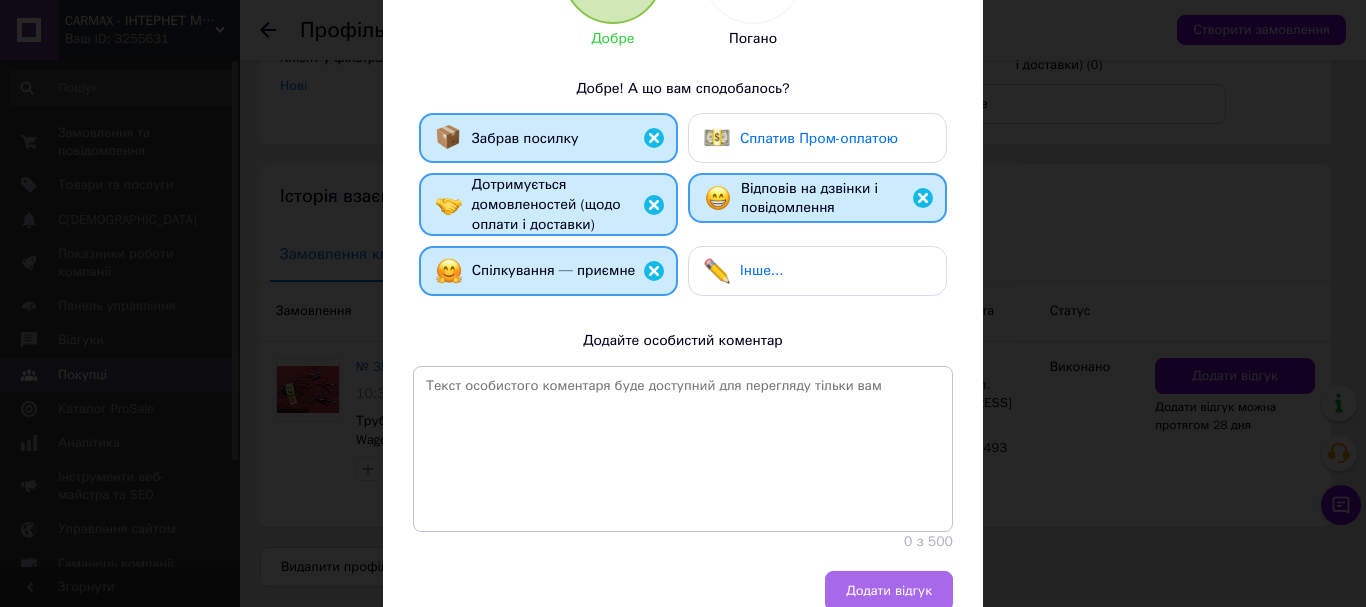 click on "Додати відгук" at bounding box center (889, 591) 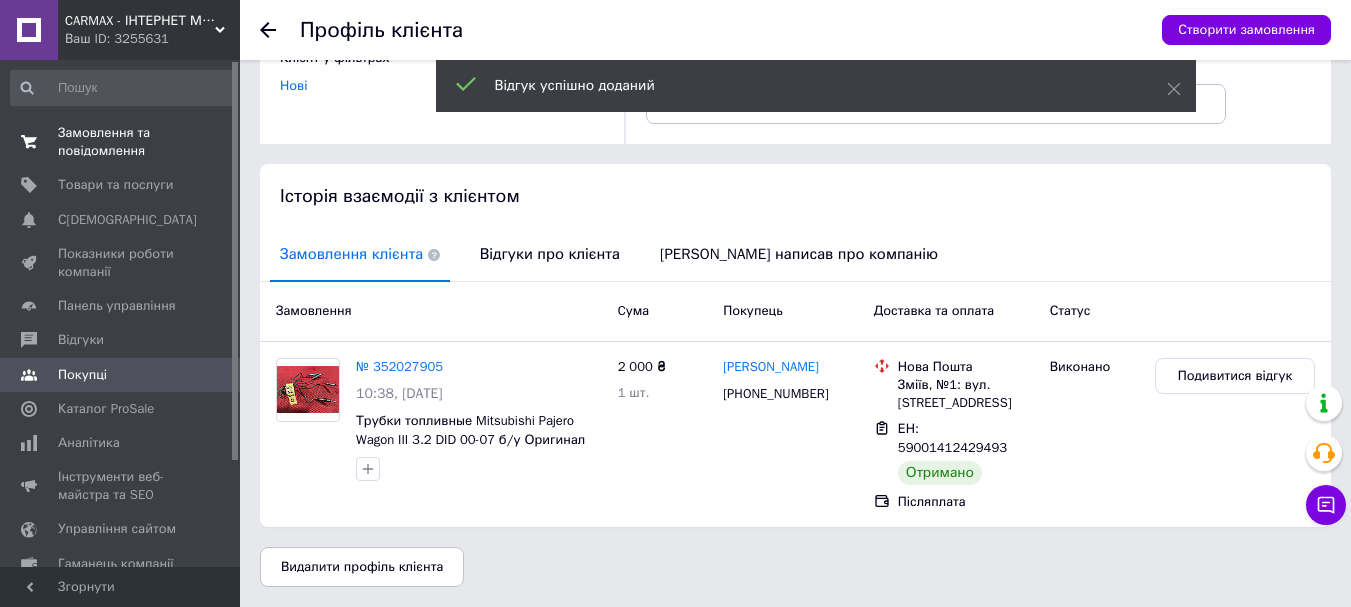 click on "Замовлення та повідомлення" at bounding box center (121, 142) 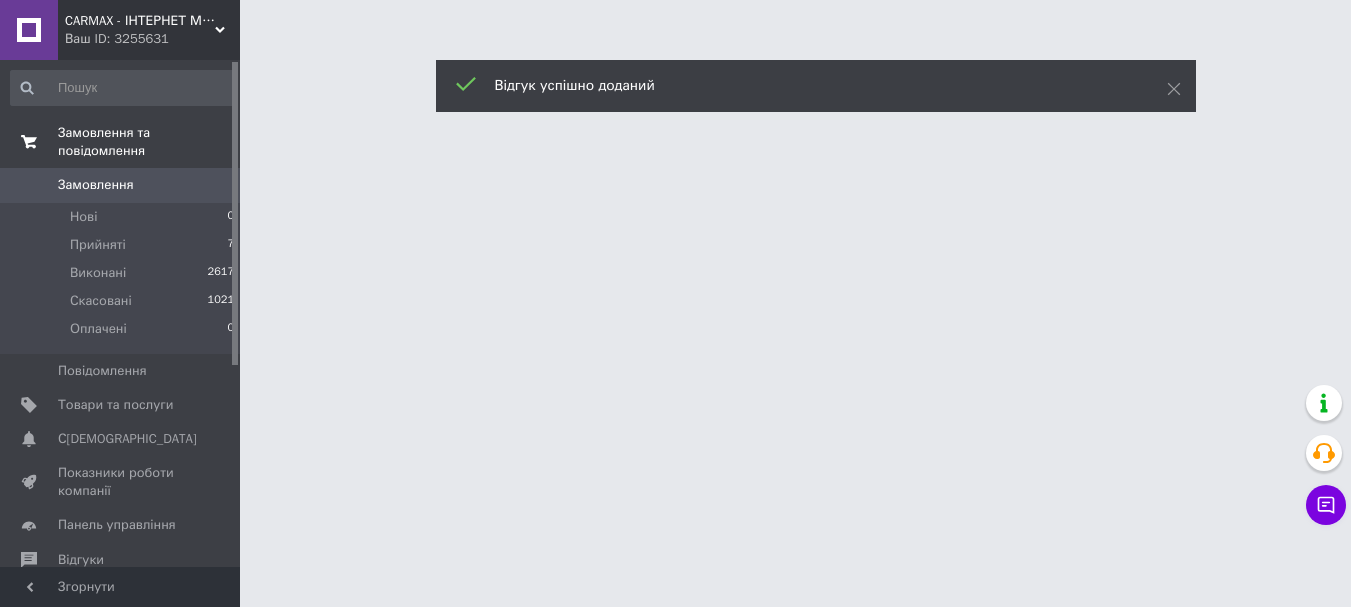 scroll, scrollTop: 0, scrollLeft: 0, axis: both 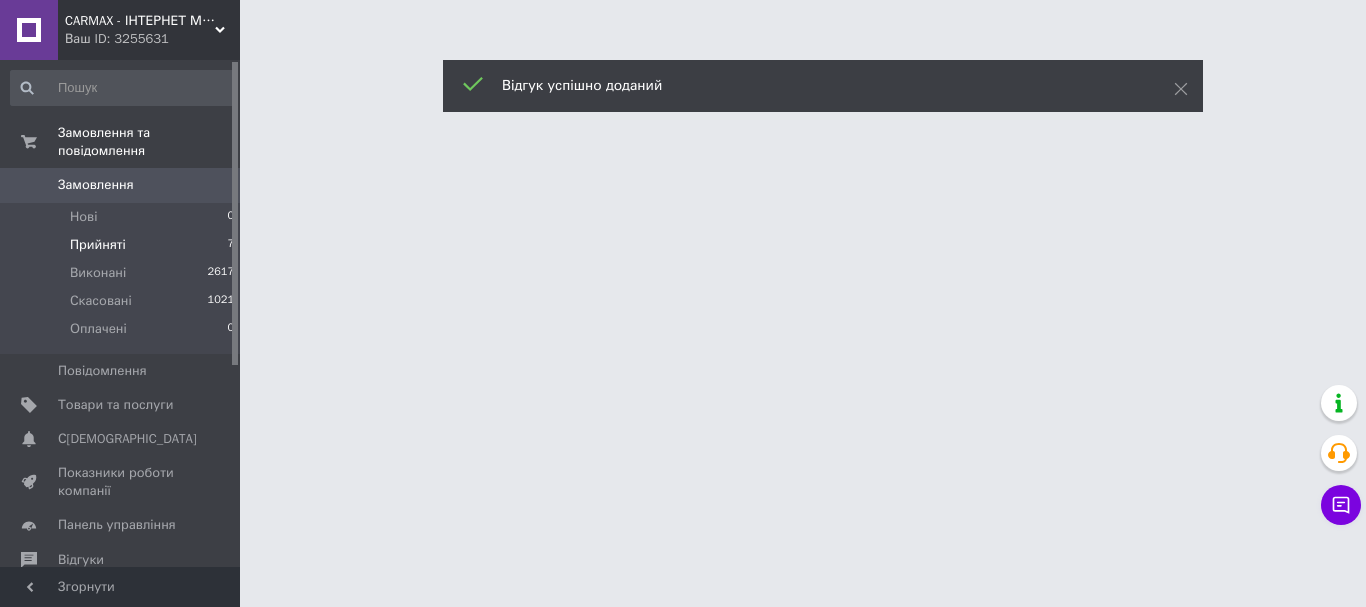 click on "Прийняті" at bounding box center [98, 245] 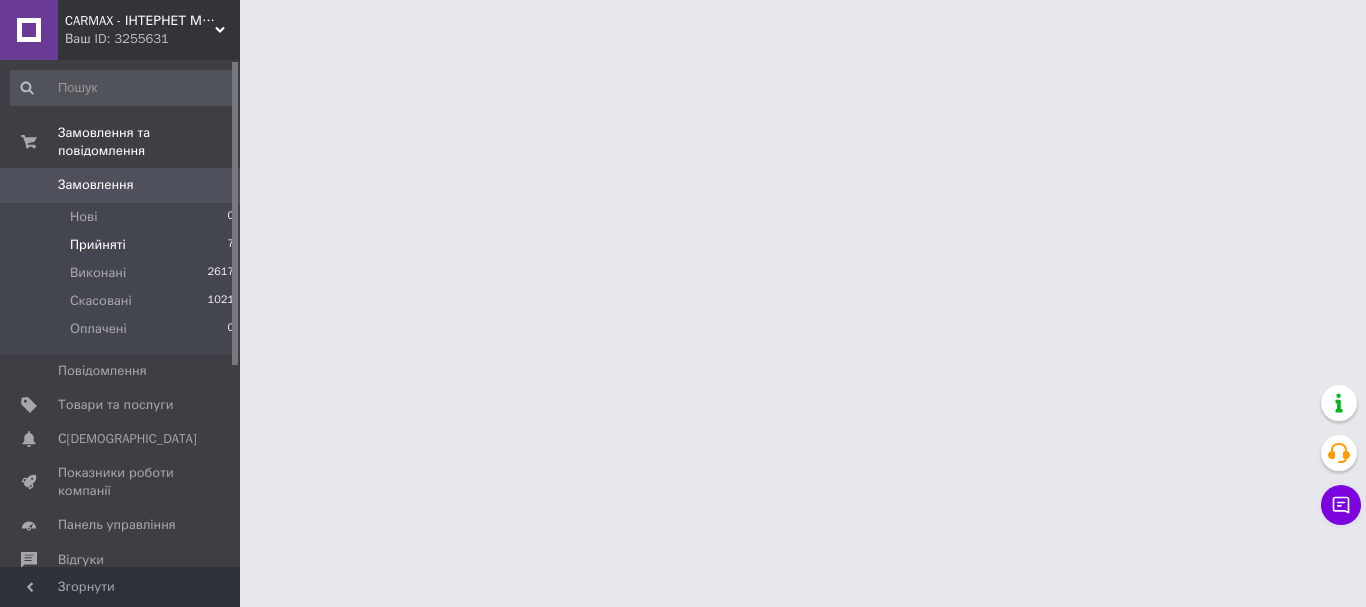 click on "Прийняті" at bounding box center (98, 245) 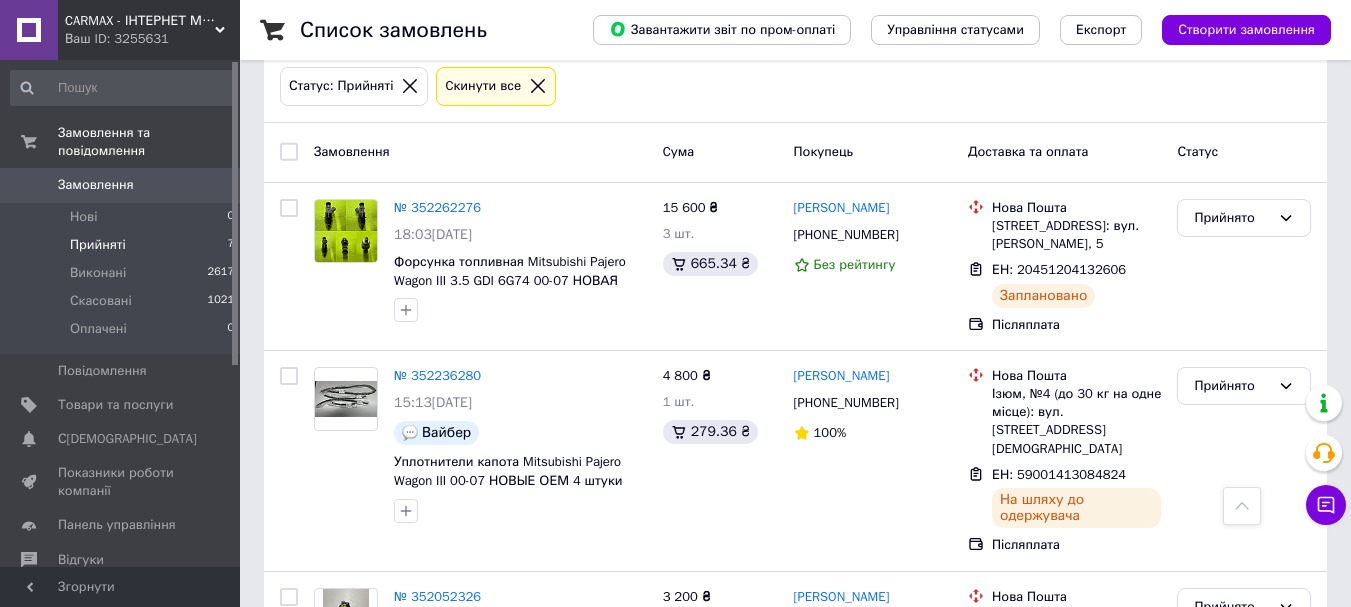 scroll, scrollTop: 237, scrollLeft: 0, axis: vertical 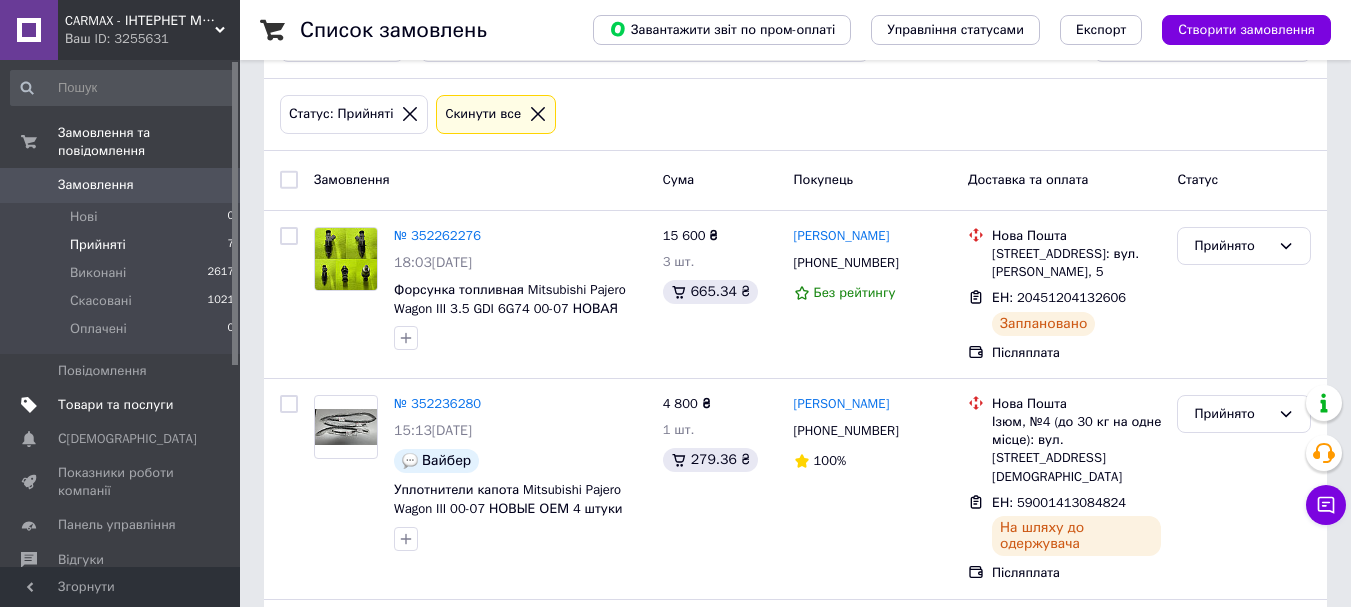 click on "Товари та послуги" at bounding box center (115, 405) 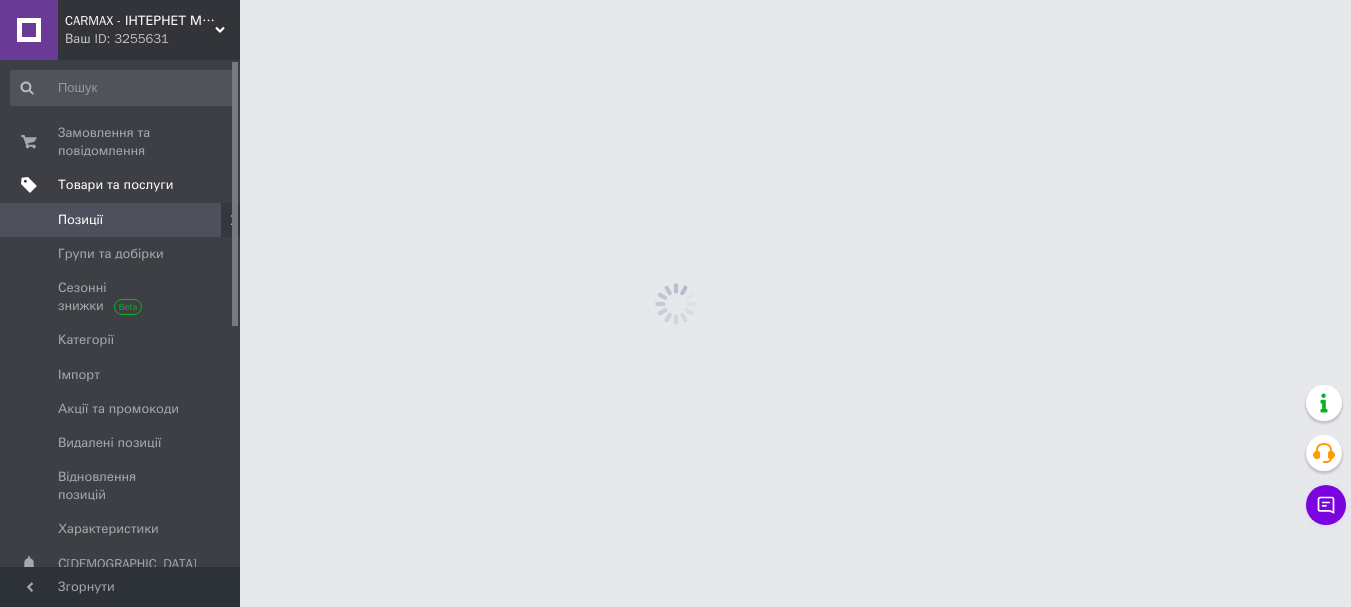 scroll, scrollTop: 0, scrollLeft: 0, axis: both 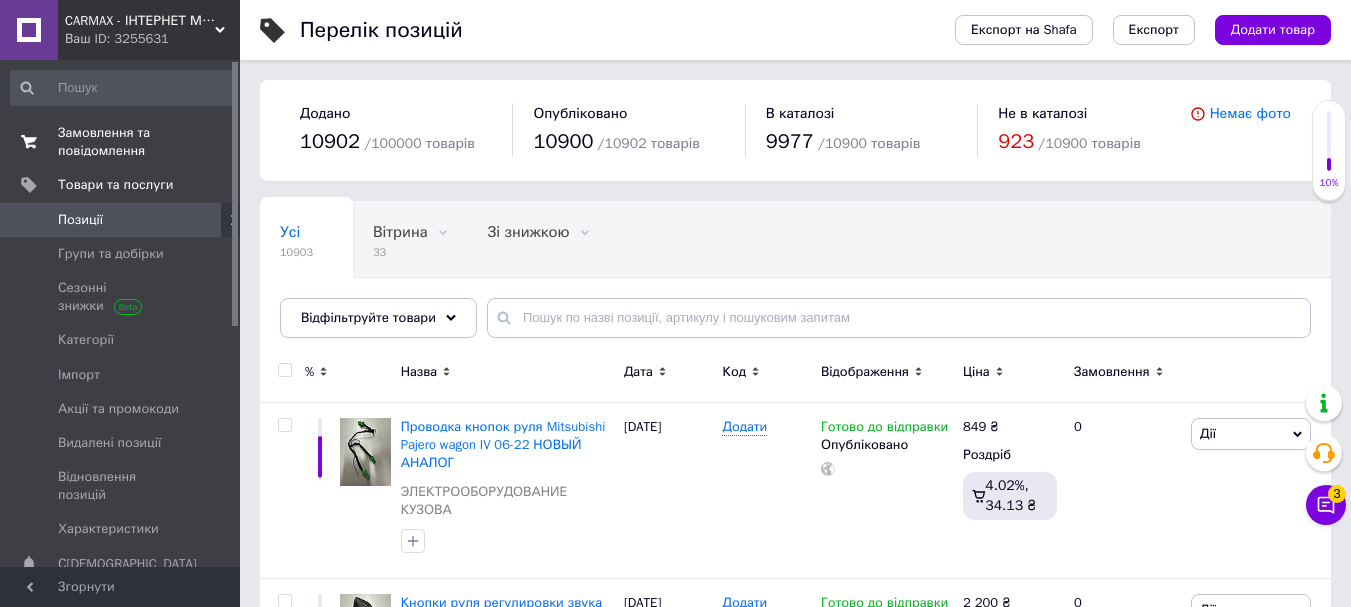 click on "Замовлення та повідомлення" at bounding box center (121, 142) 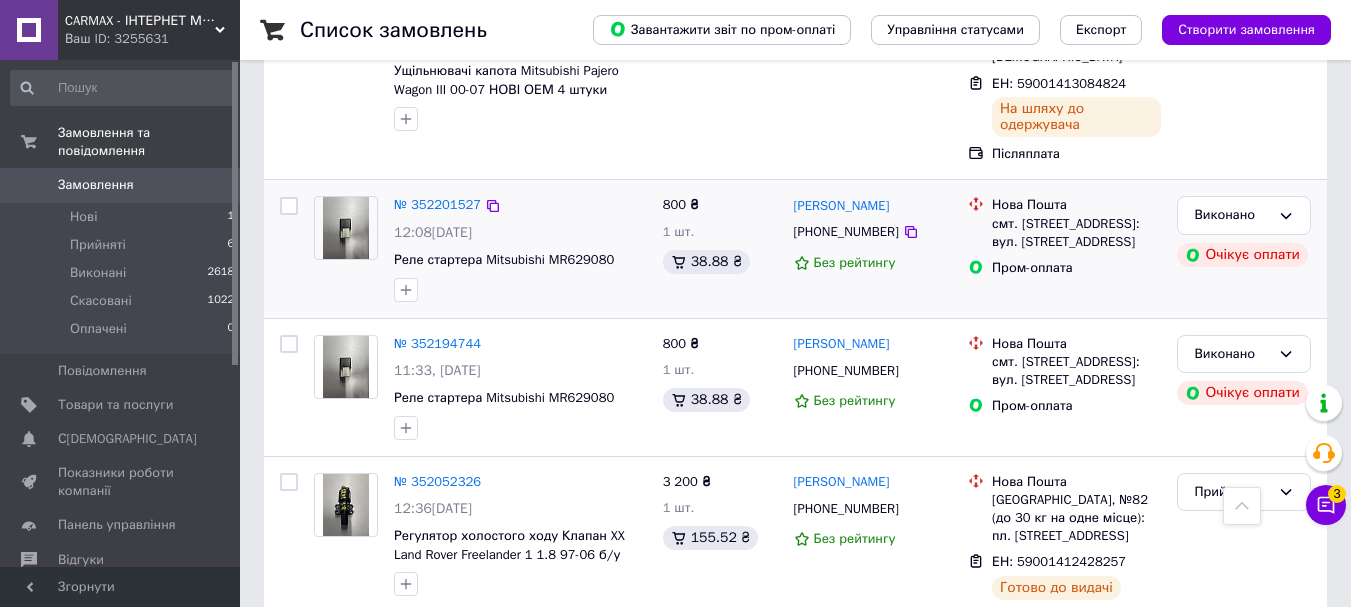 scroll, scrollTop: 900, scrollLeft: 0, axis: vertical 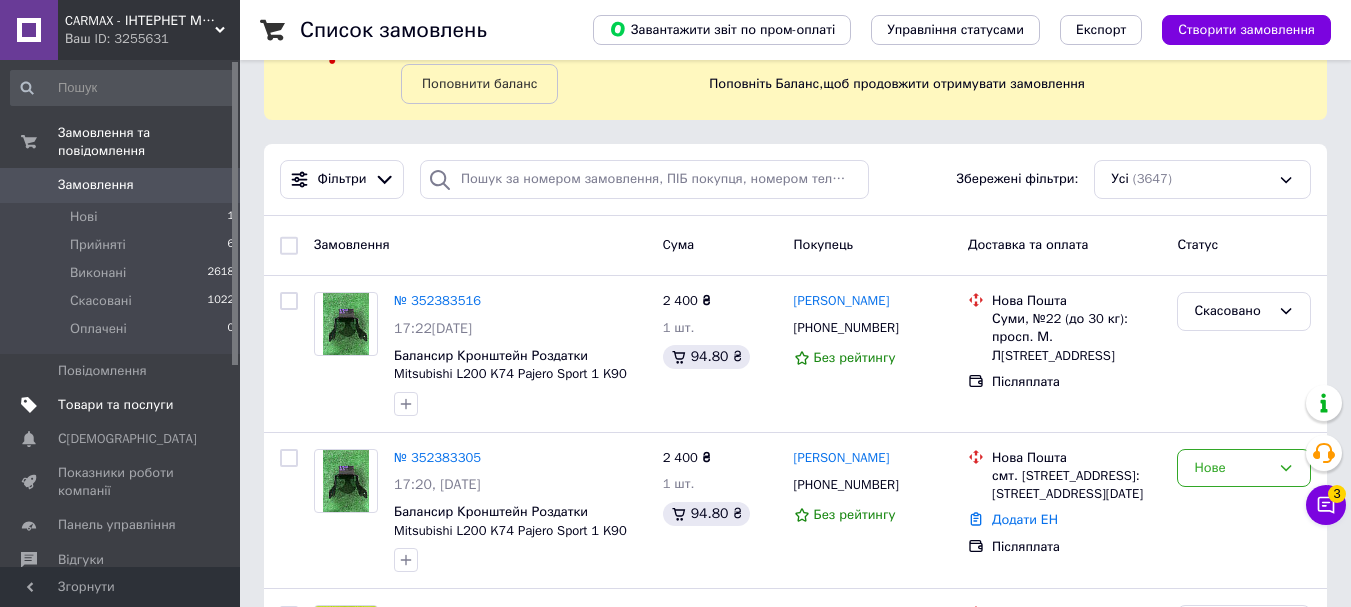 click on "Товари та послуги" at bounding box center (115, 405) 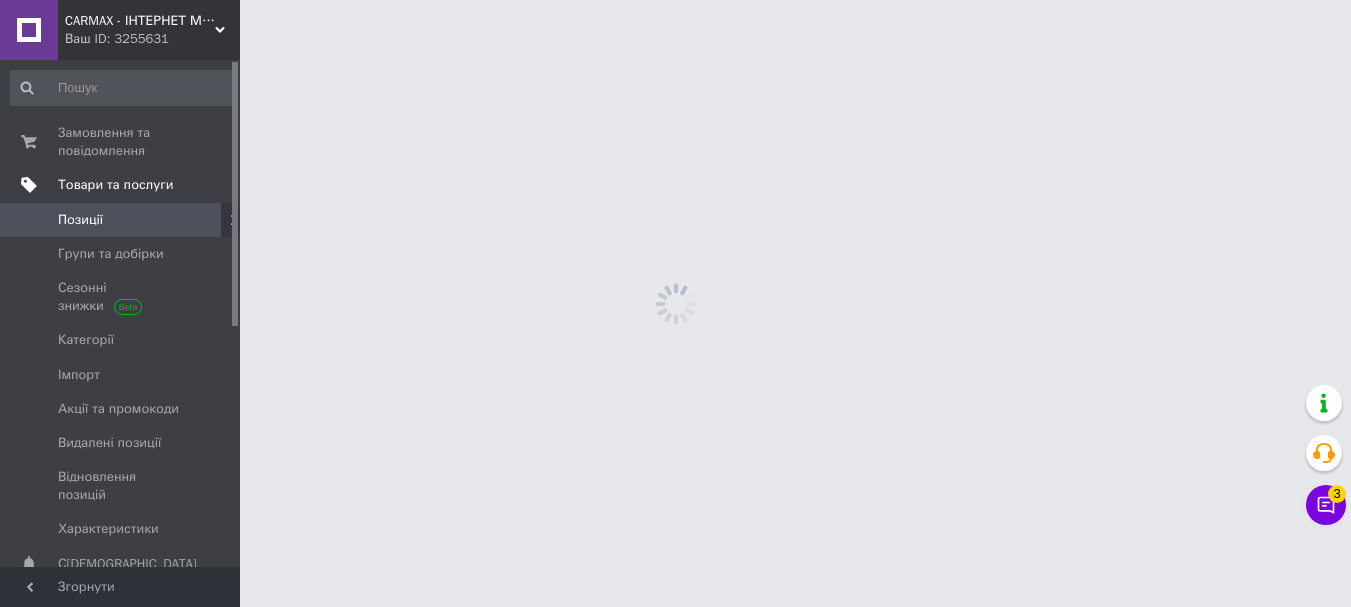 scroll, scrollTop: 0, scrollLeft: 0, axis: both 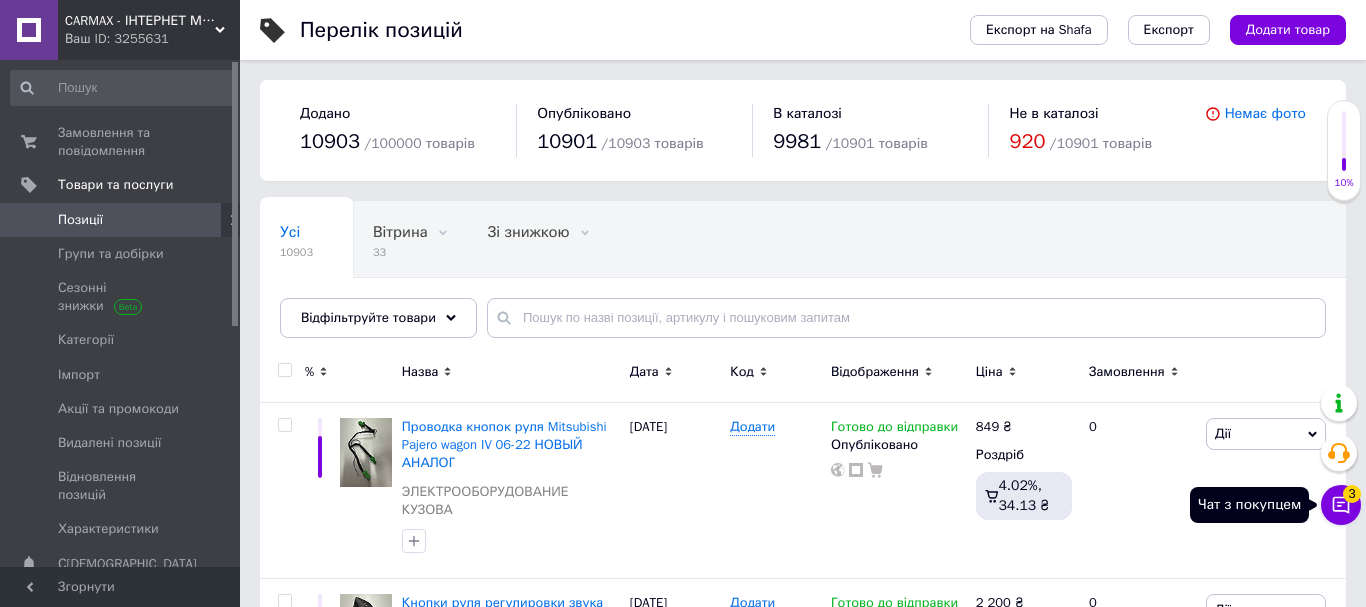 click on "Чат з покупцем 3" at bounding box center (1341, 505) 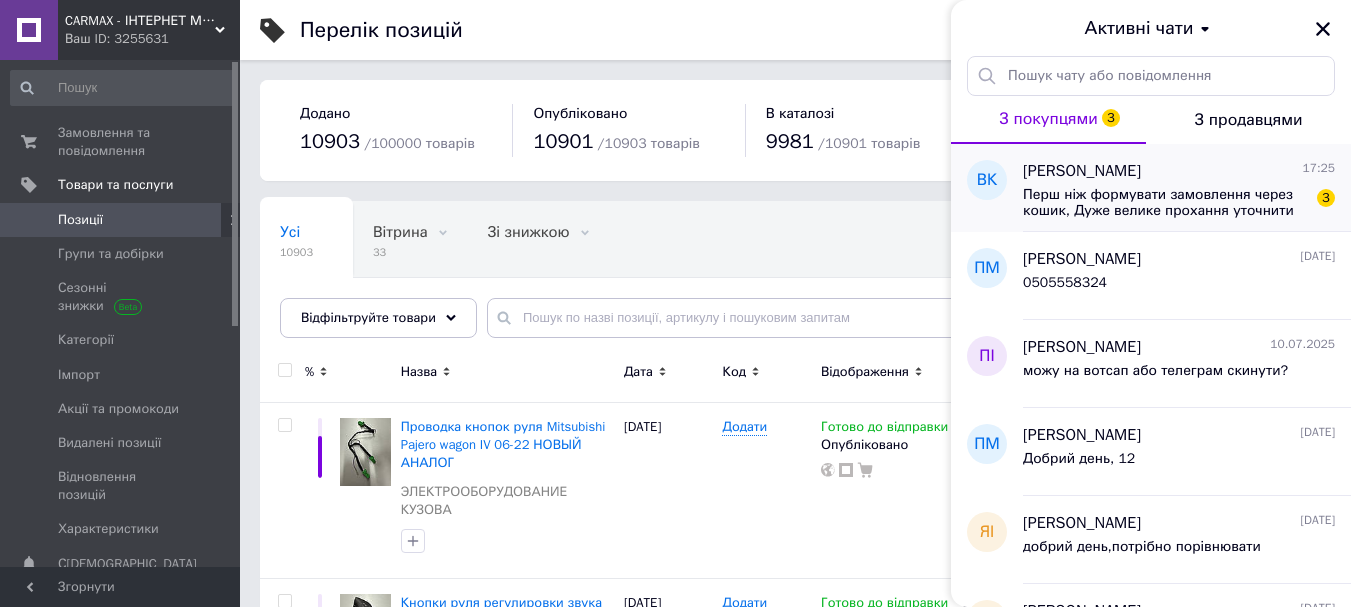 click on "Перш ніж формувати замовлення через кошик, Дуже велике прохання уточнити модифікацію запчастин або технічні характеристики." at bounding box center [1165, 203] 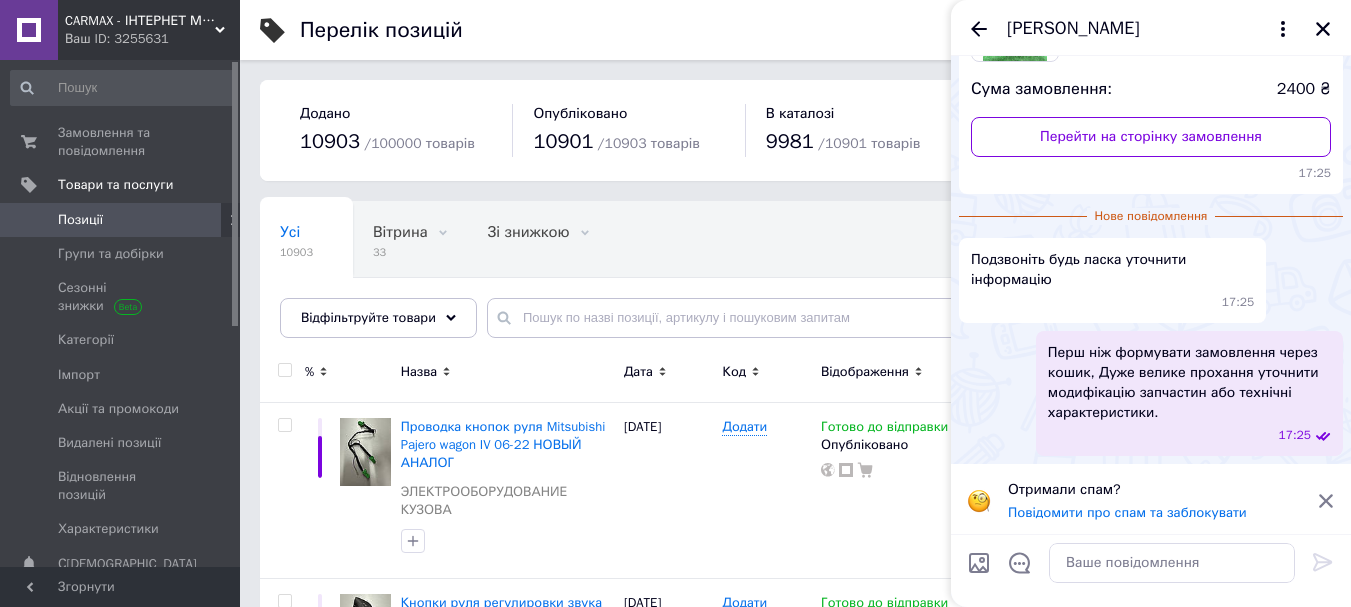 scroll, scrollTop: 212, scrollLeft: 0, axis: vertical 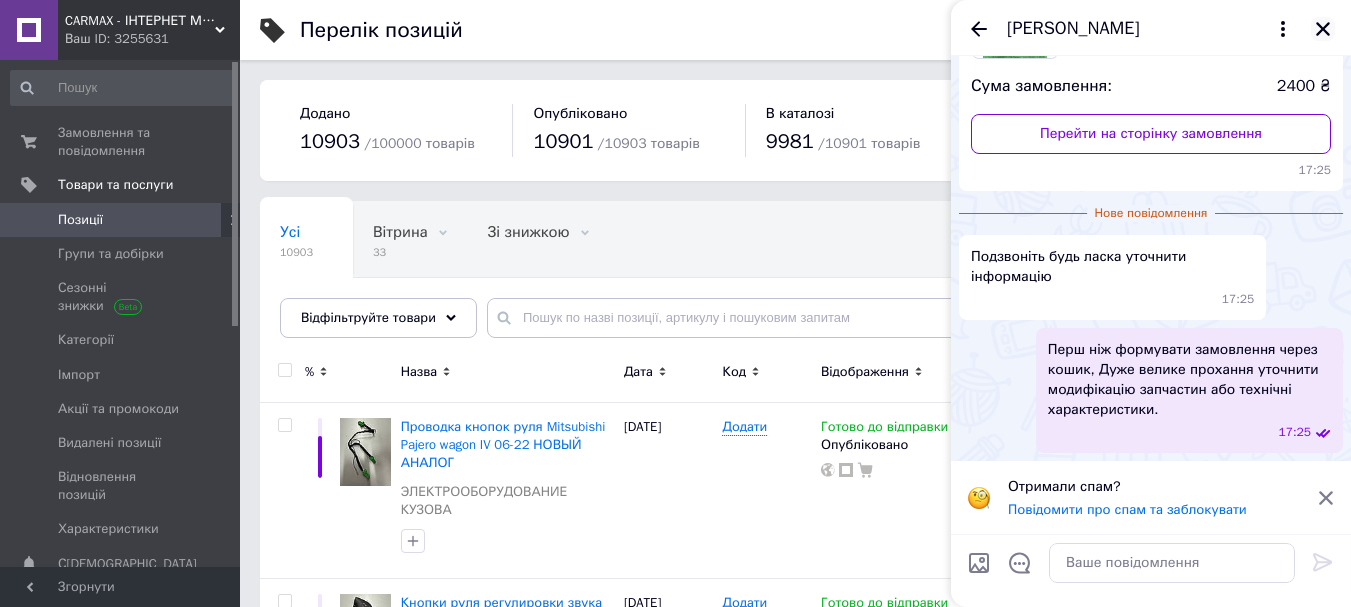 click 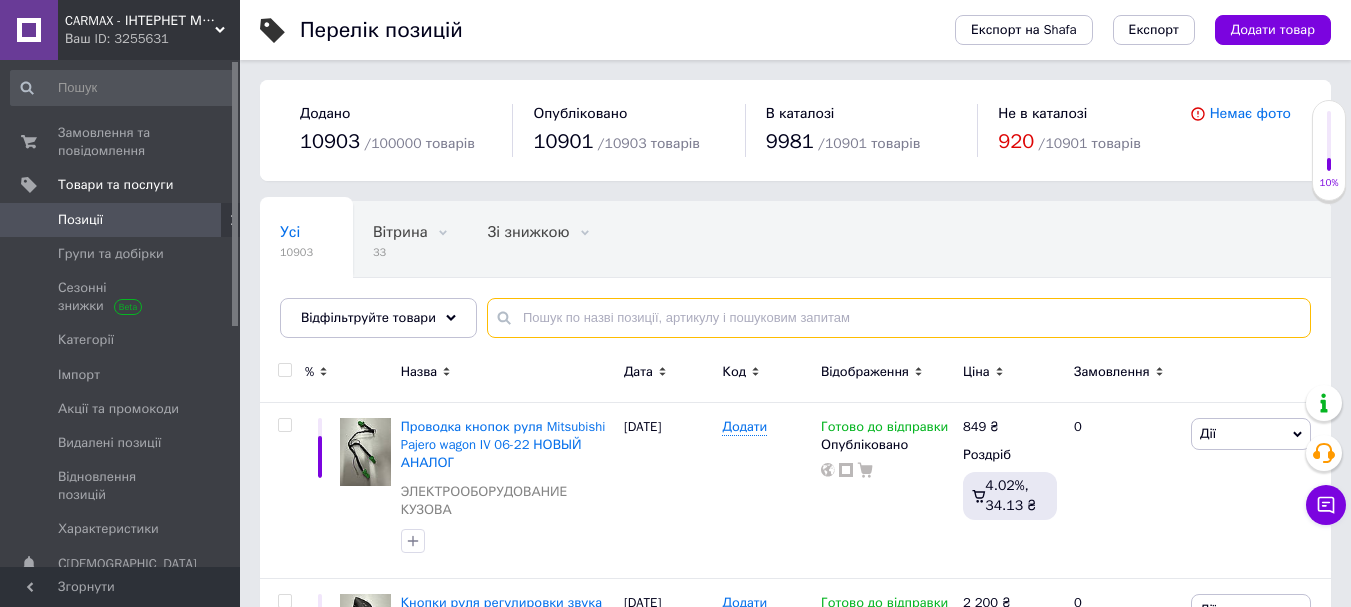 click at bounding box center (899, 318) 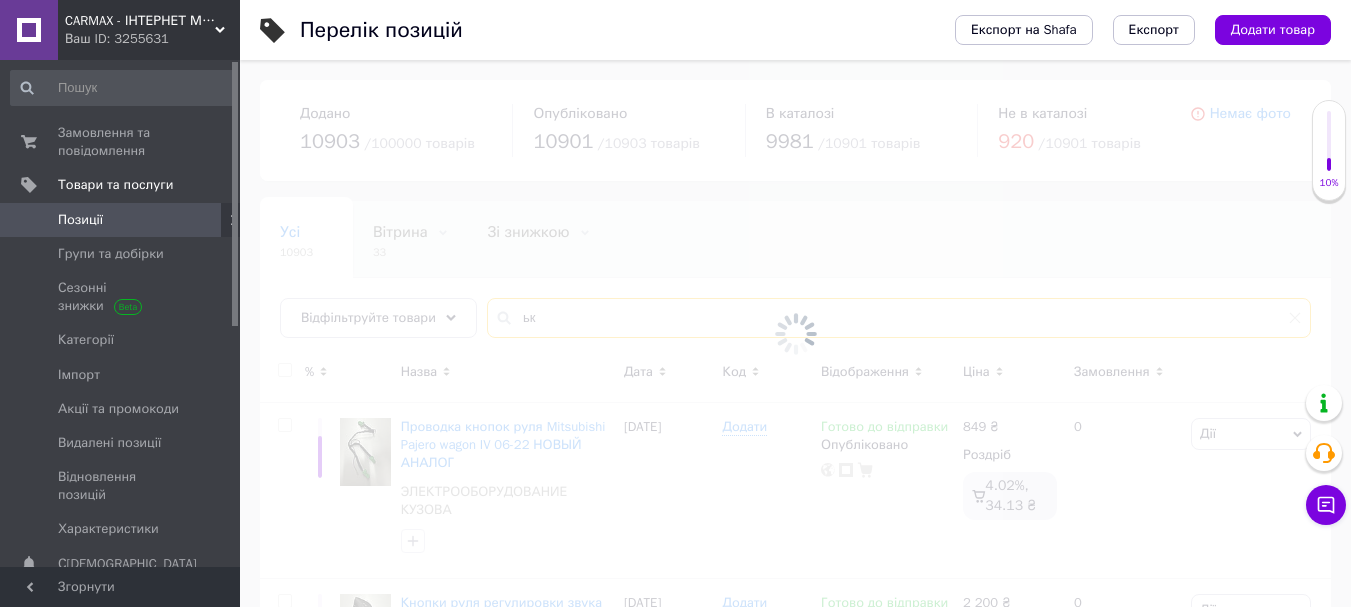 type on "ь" 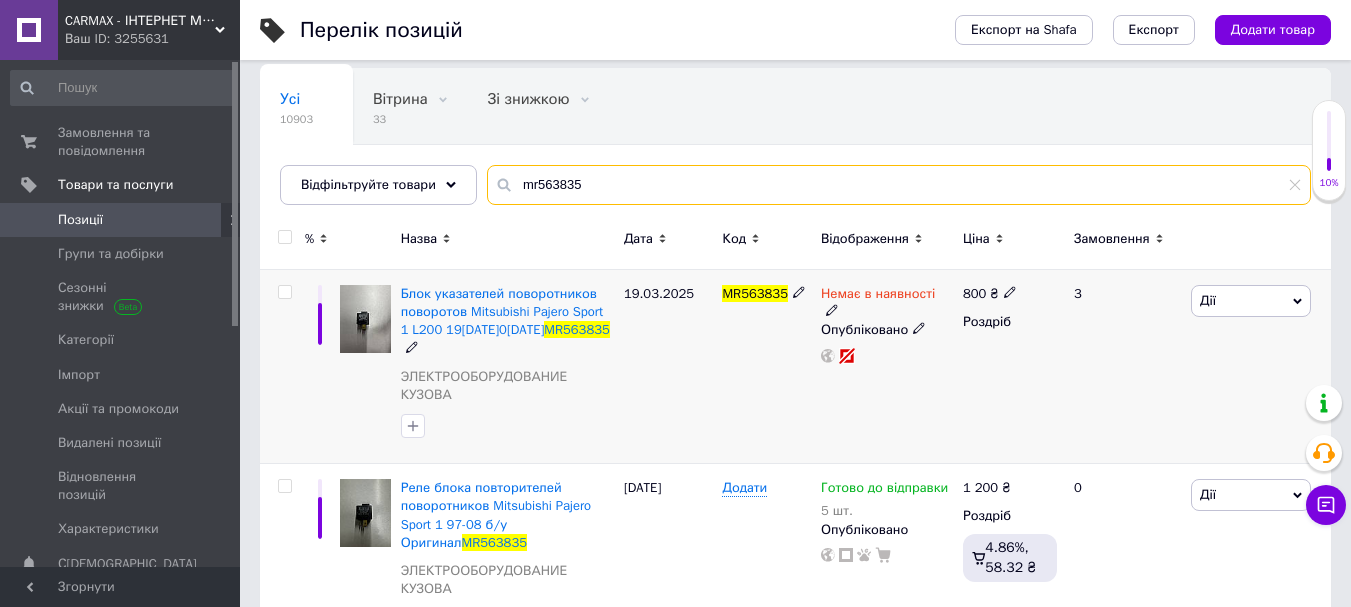 scroll, scrollTop: 149, scrollLeft: 0, axis: vertical 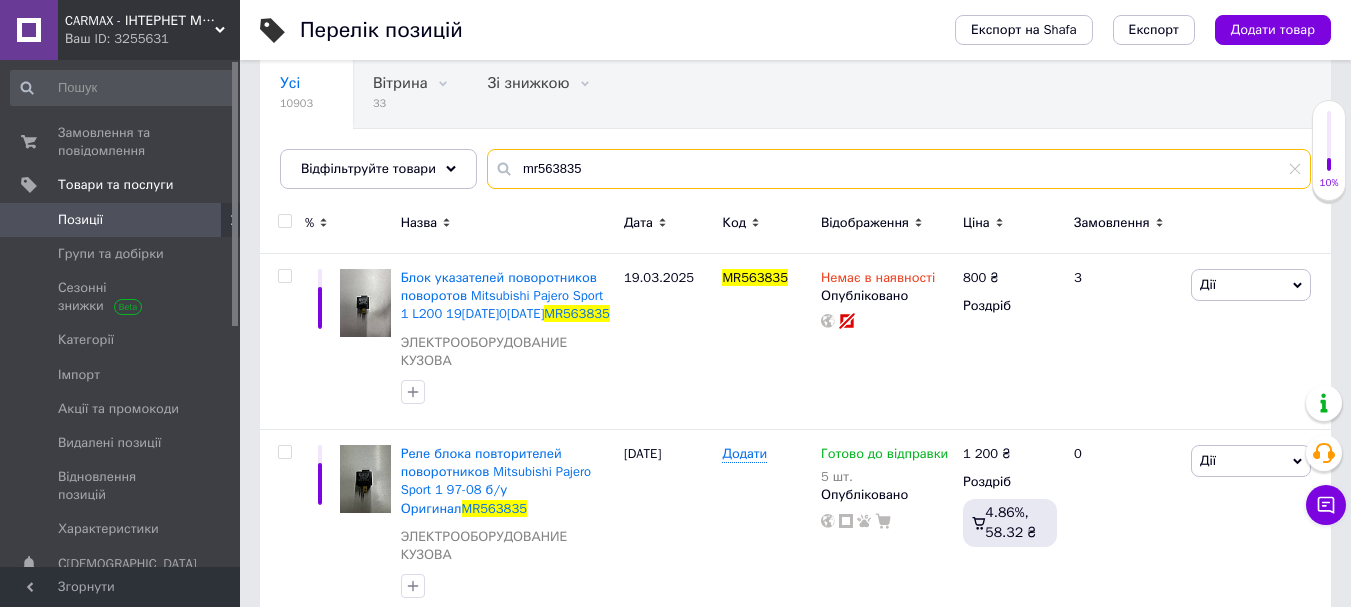type on "mr563835" 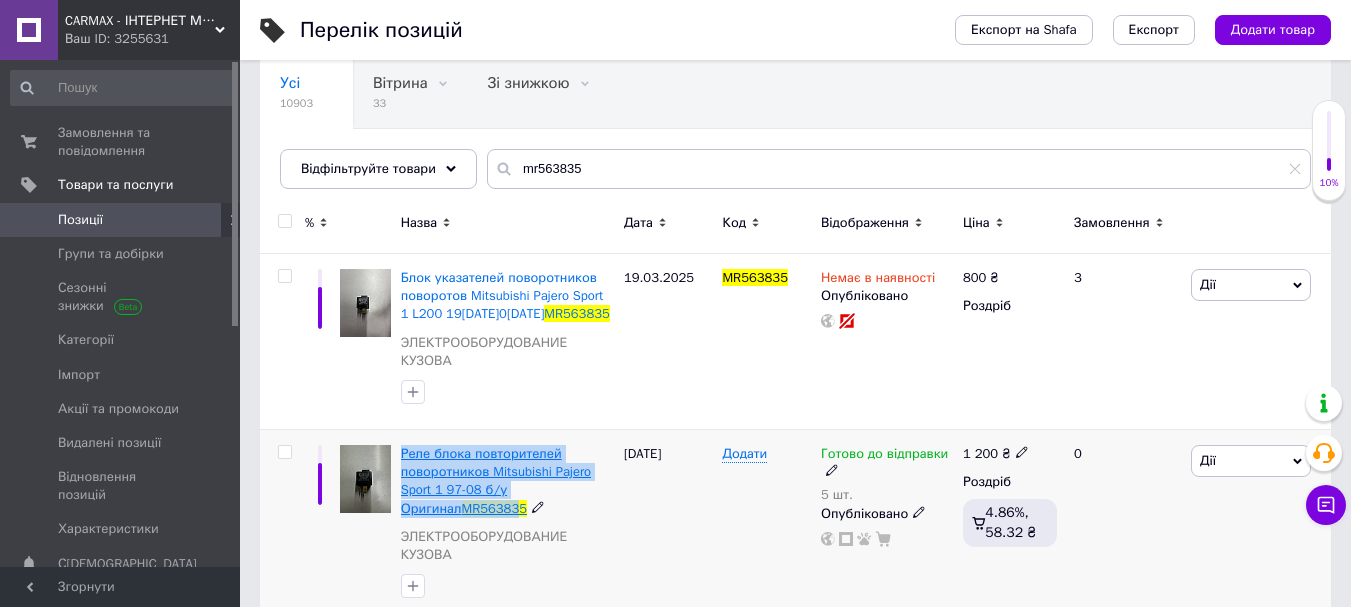 drag, startPoint x: 399, startPoint y: 432, endPoint x: 458, endPoint y: 488, distance: 81.34495 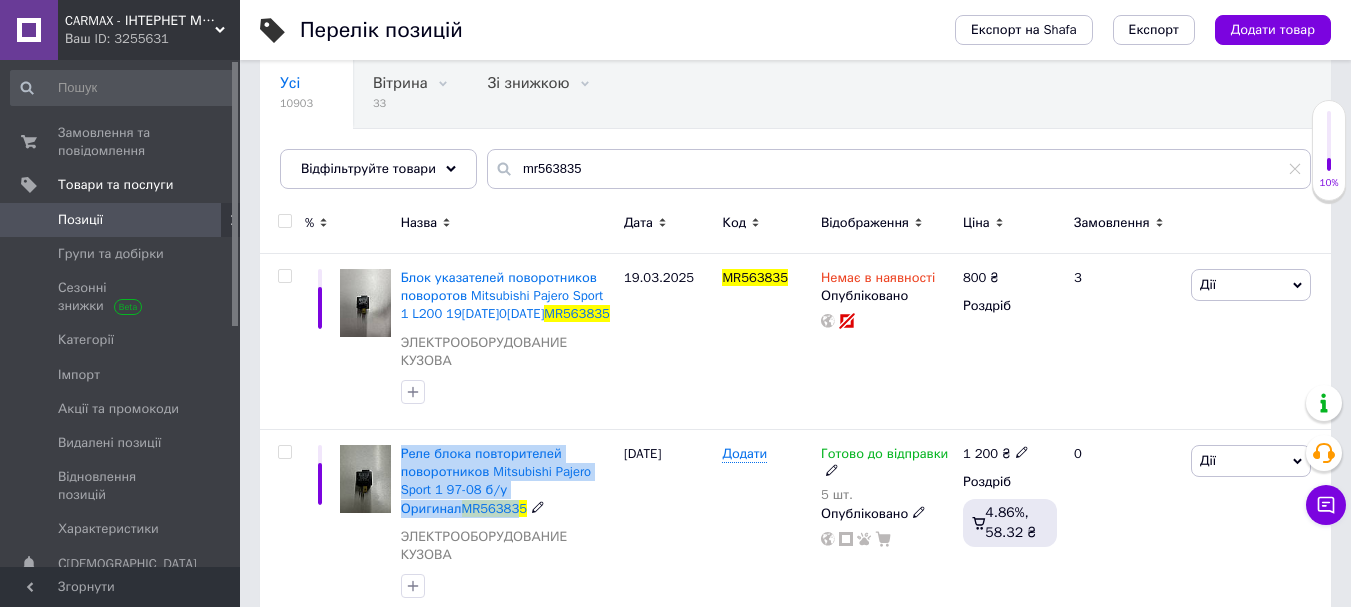 click on "MR563835" at bounding box center (494, 508) 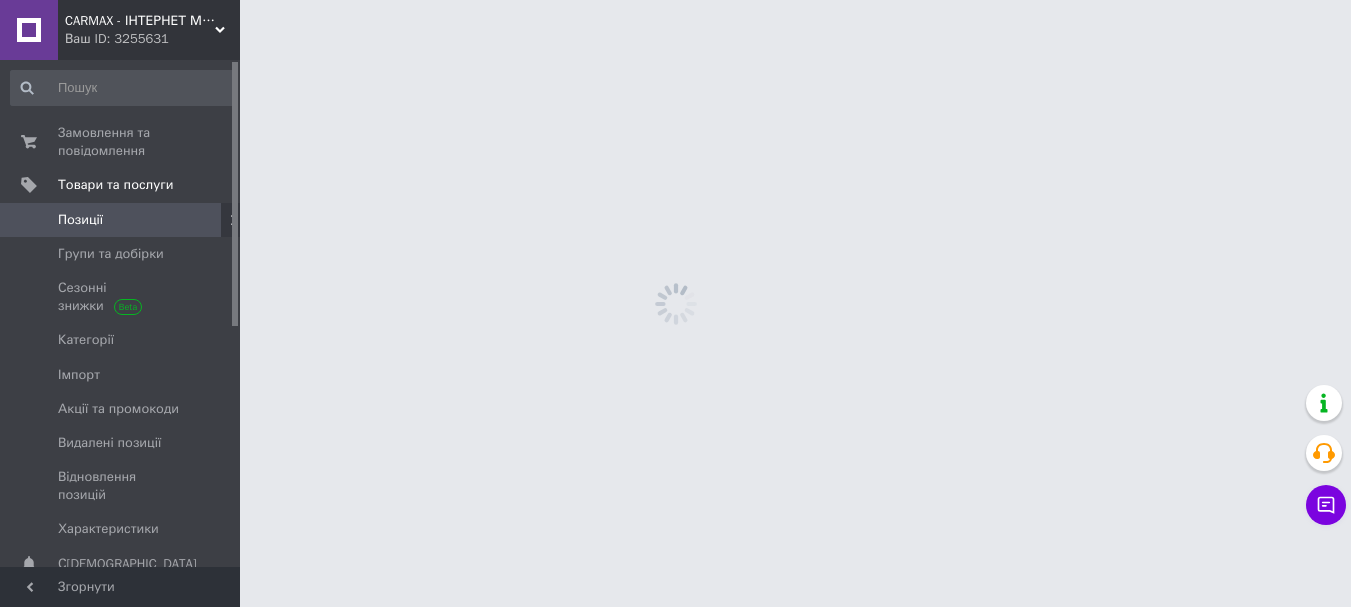 scroll, scrollTop: 0, scrollLeft: 0, axis: both 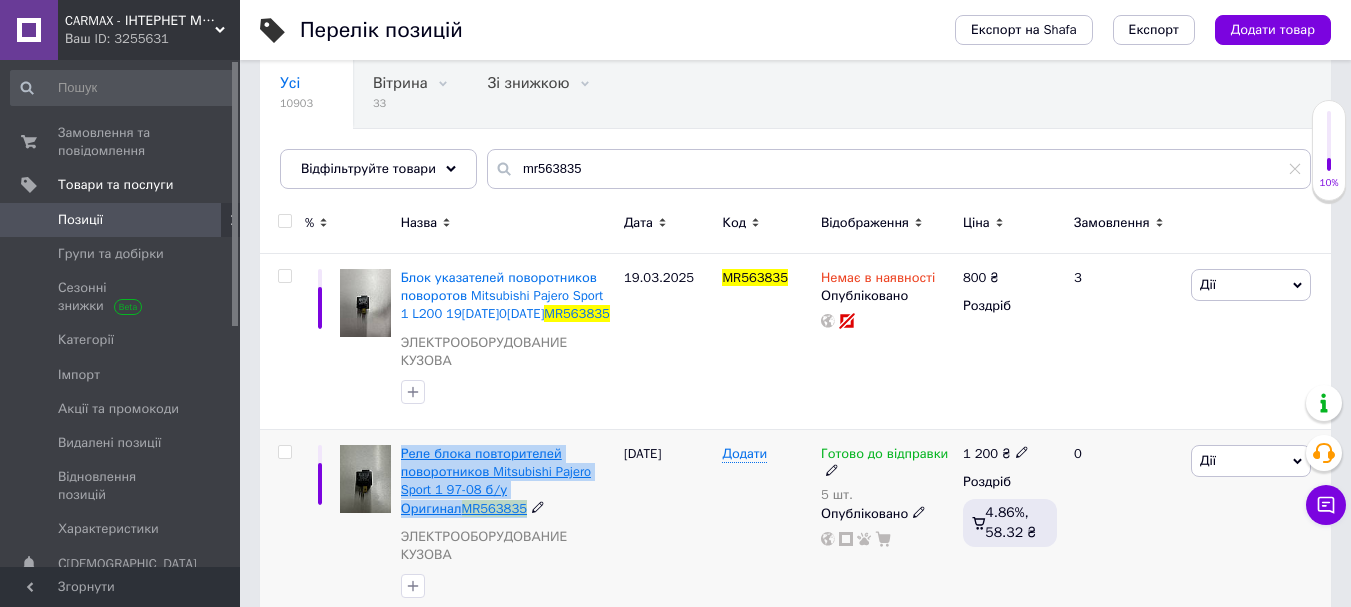 drag, startPoint x: 397, startPoint y: 430, endPoint x: 453, endPoint y: 483, distance: 77.10383 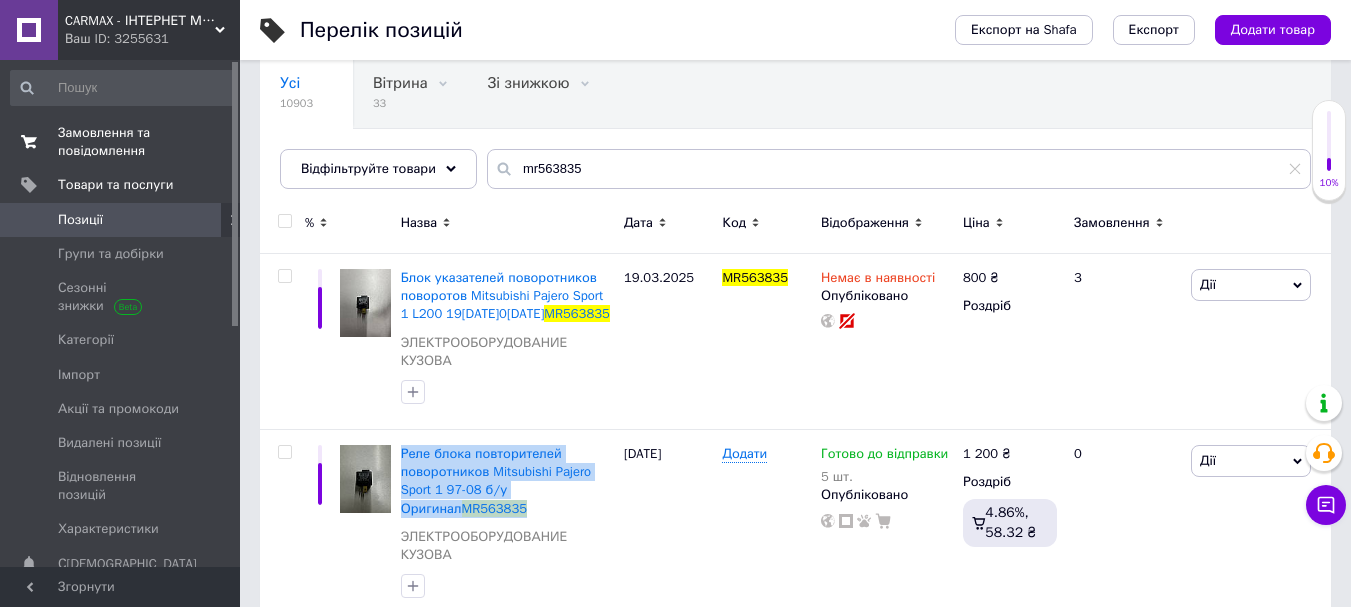 click on "Замовлення та повідомлення" at bounding box center [121, 142] 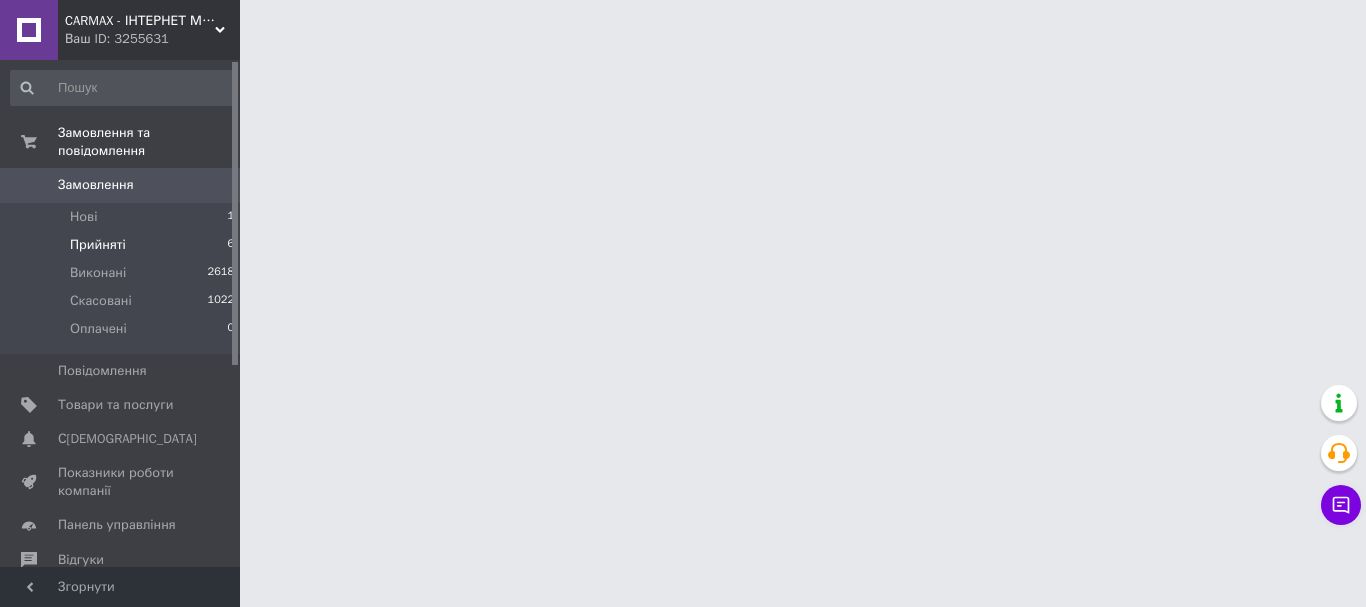 click on "Прийняті" at bounding box center [98, 245] 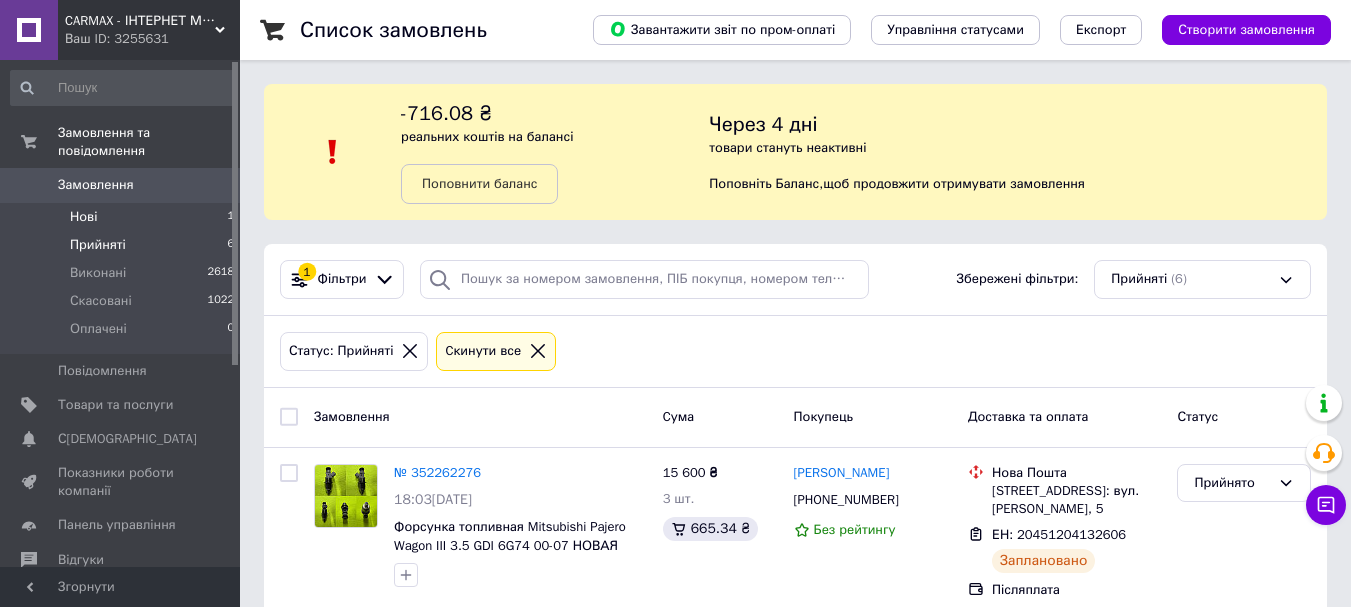 click on "Нові 1" at bounding box center [123, 217] 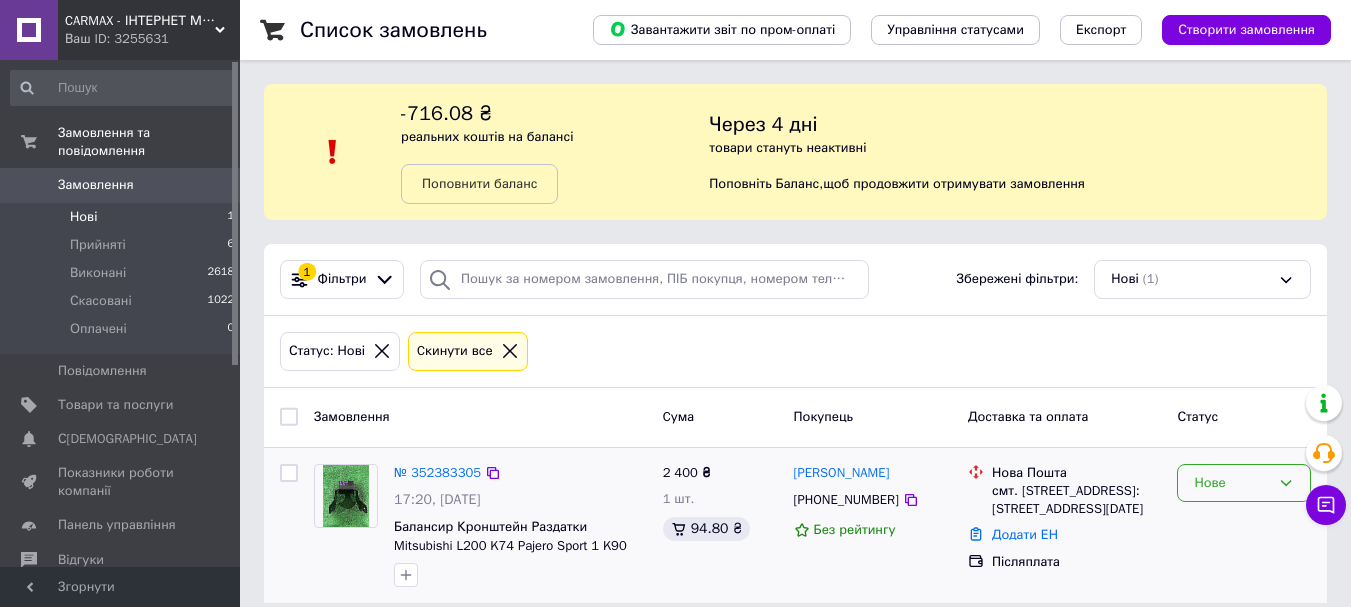 click on "Нове" at bounding box center [1232, 483] 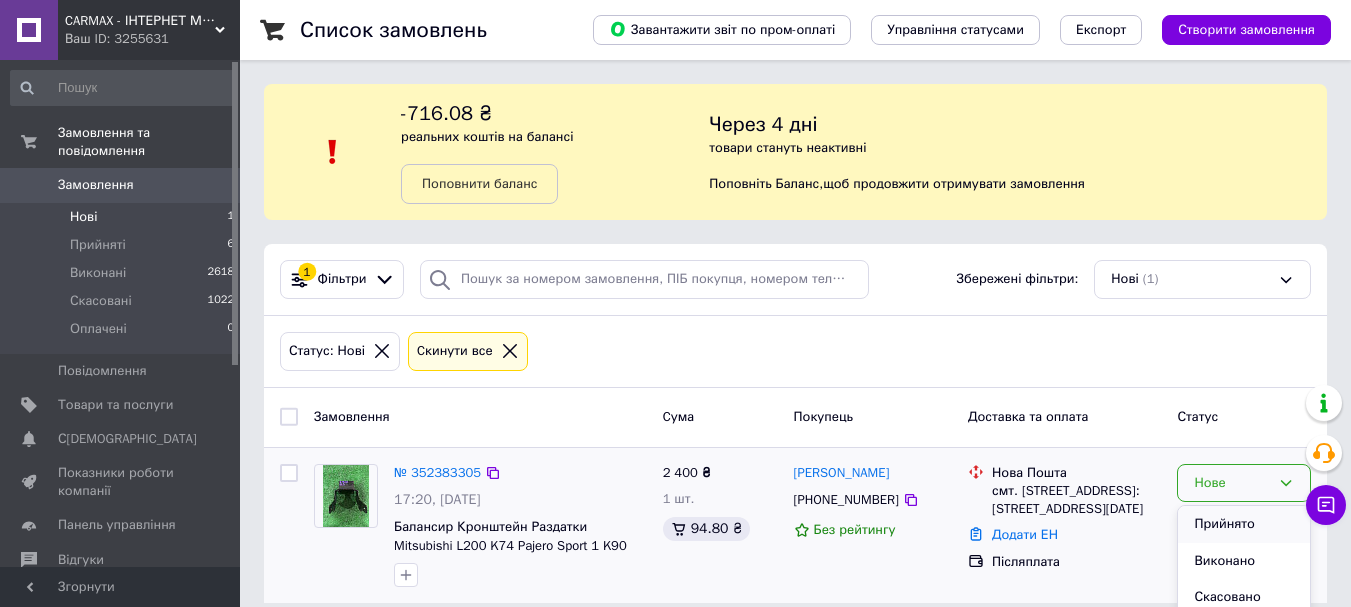 click on "Прийнято" at bounding box center (1244, 524) 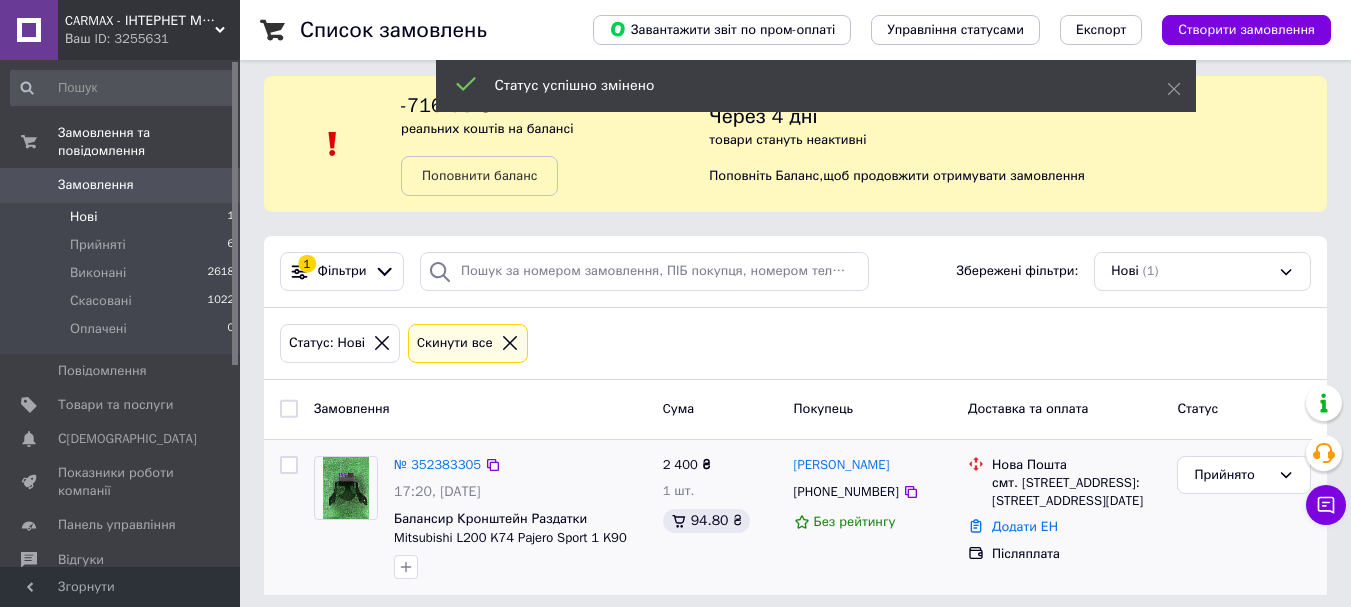 scroll, scrollTop: 20, scrollLeft: 0, axis: vertical 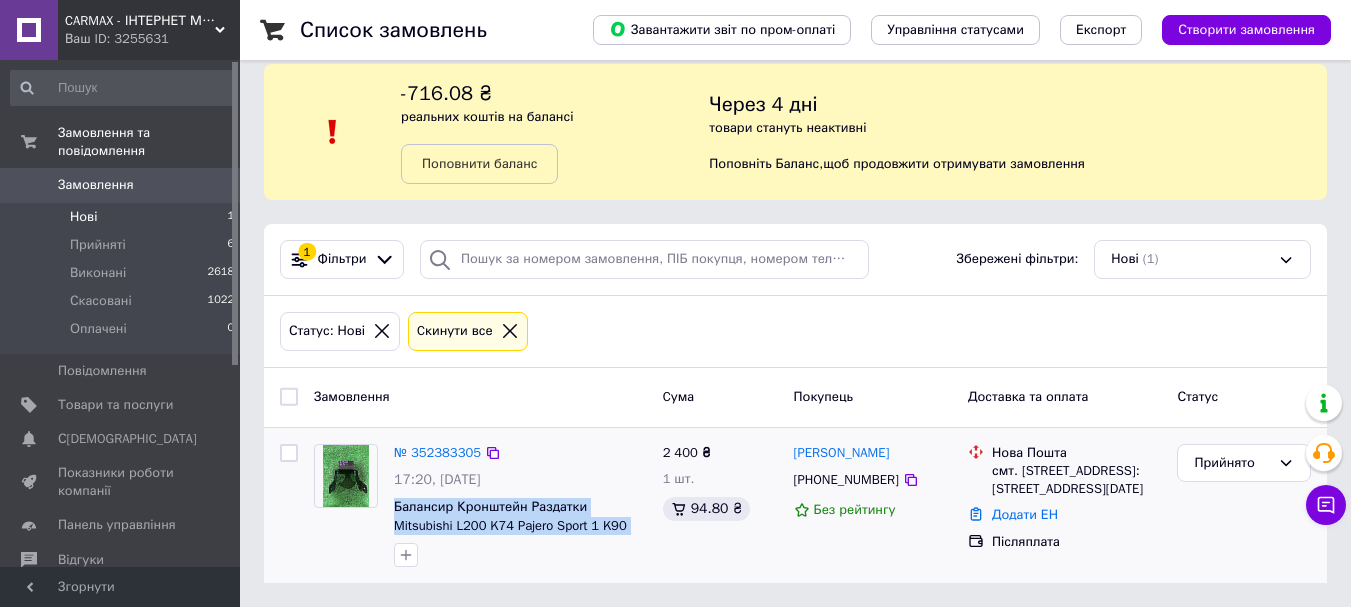 drag, startPoint x: 387, startPoint y: 504, endPoint x: 626, endPoint y: 533, distance: 240.75299 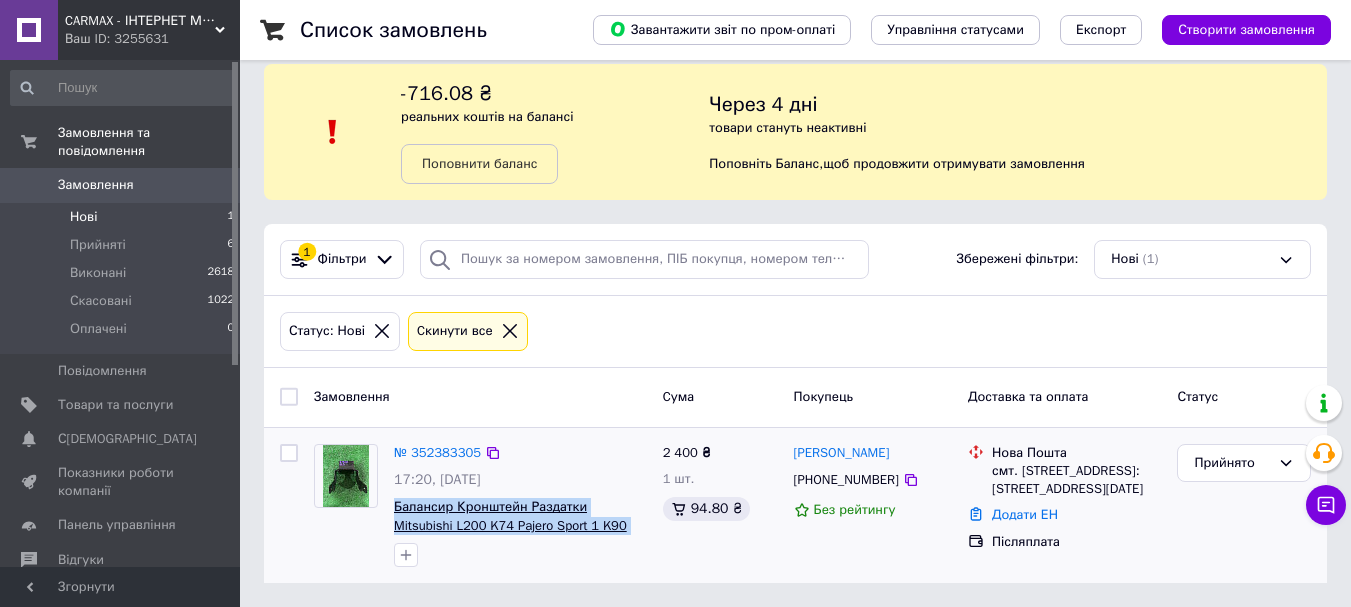 copy on "Балансир Кронштейн Раздатки Mitsubishi L200 K74 Pajero Sport 1 K90 2.5TD 4D56" 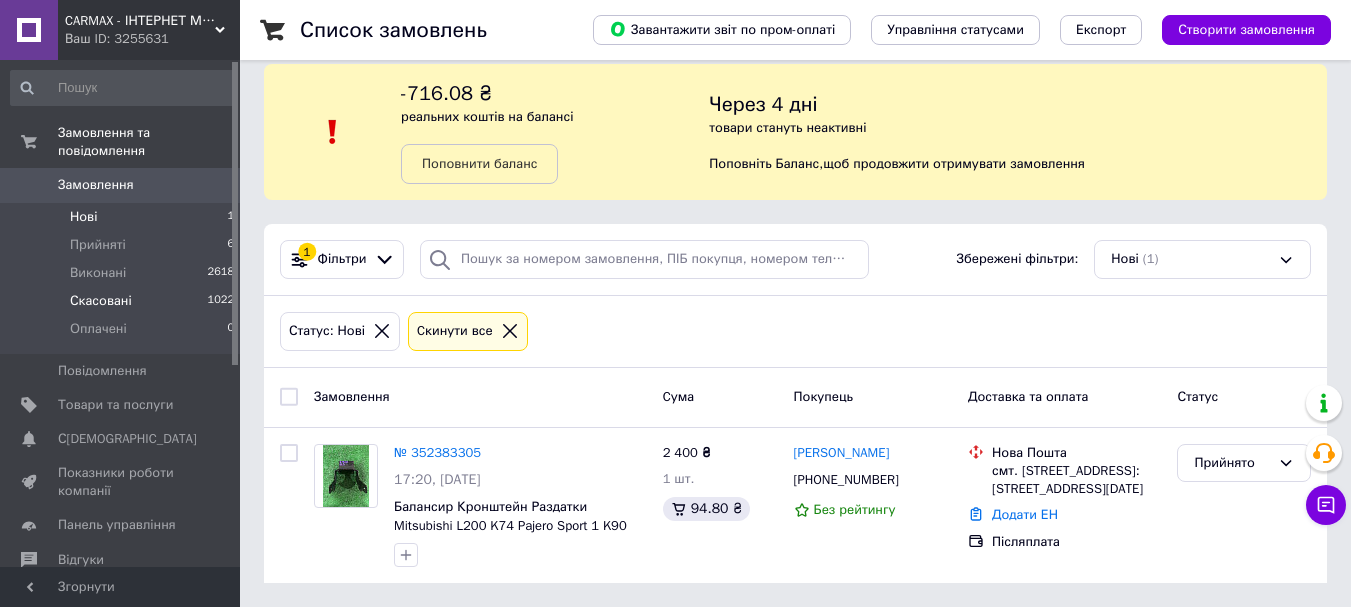 click on "Скасовані" at bounding box center (101, 301) 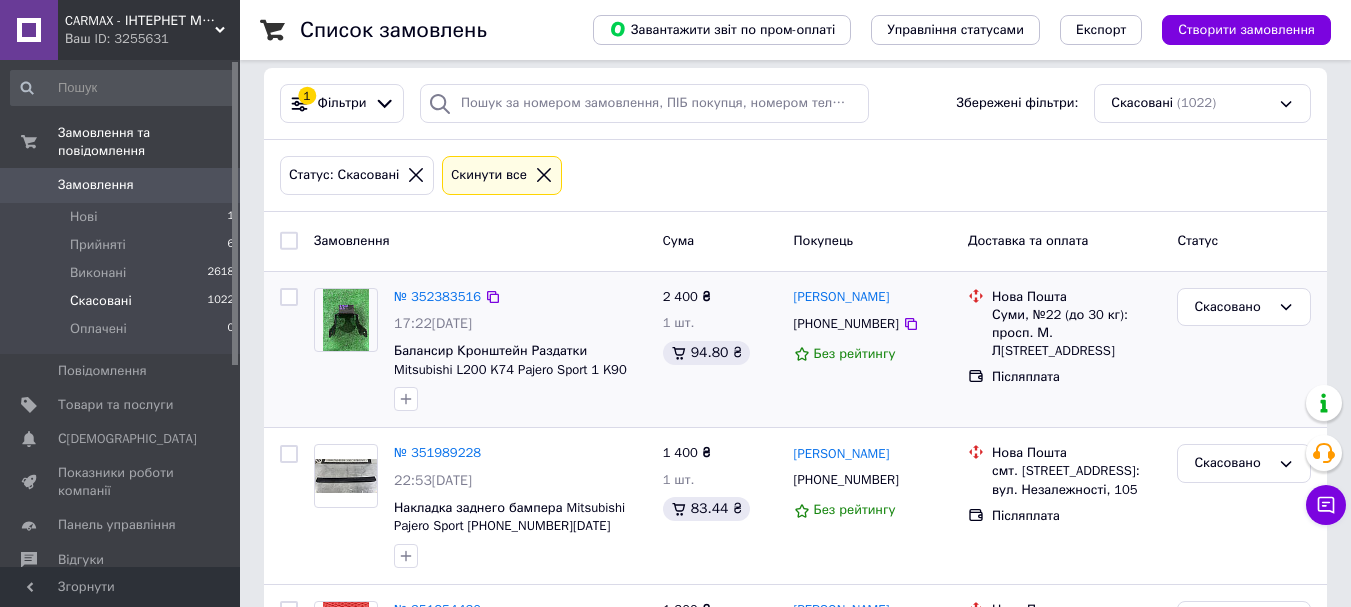 scroll, scrollTop: 200, scrollLeft: 0, axis: vertical 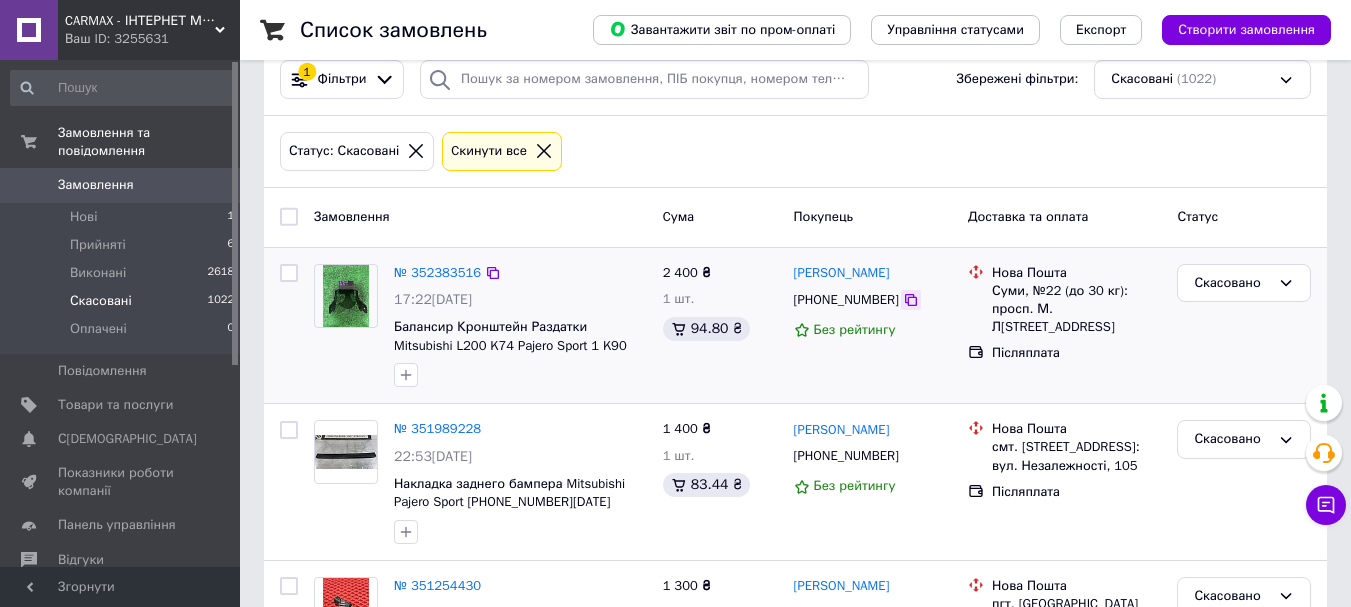 click 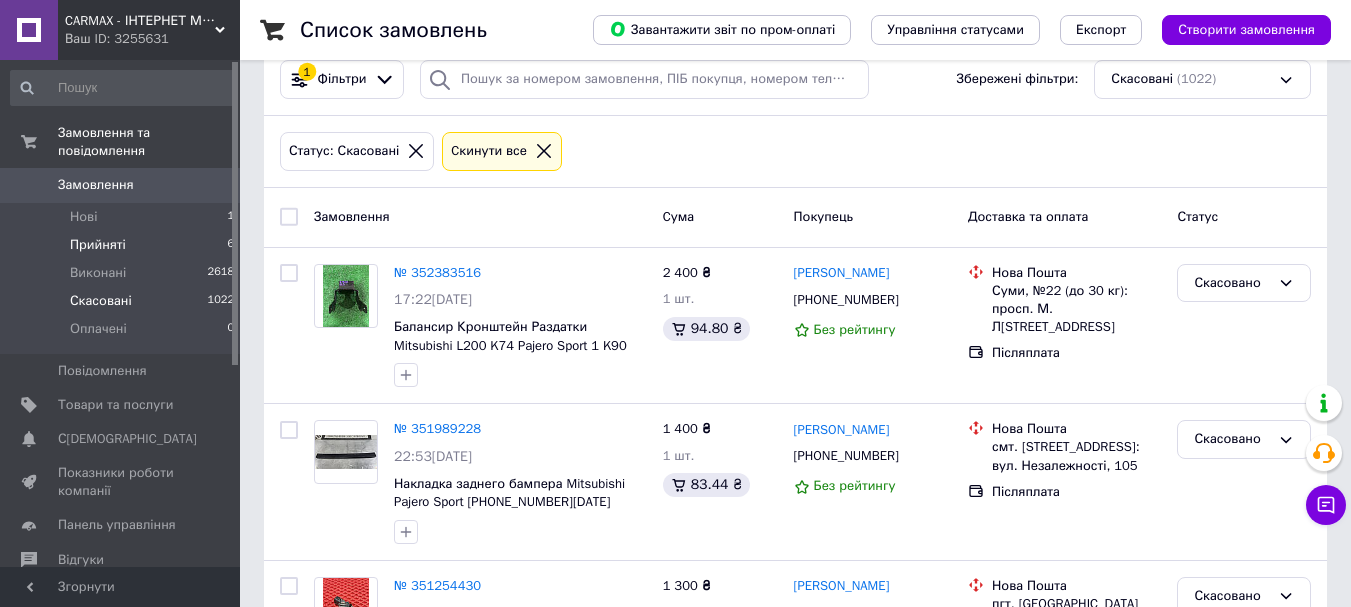 click on "Прийняті" at bounding box center [98, 245] 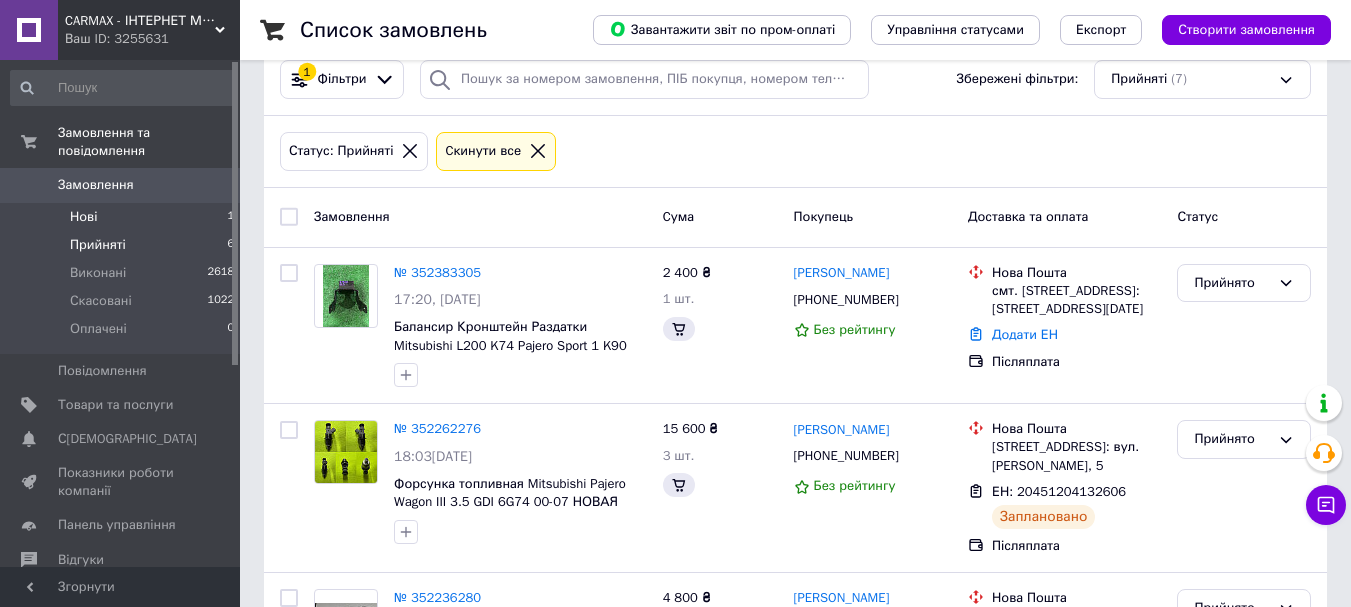 scroll, scrollTop: 0, scrollLeft: 0, axis: both 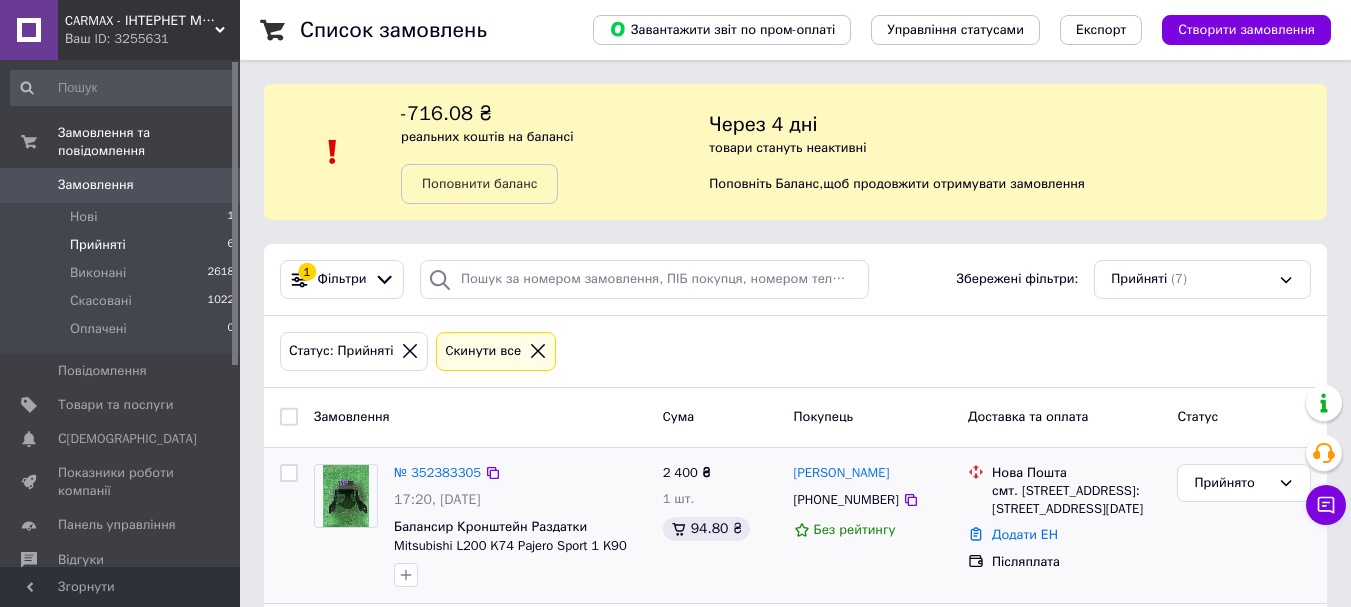 click on "Додати ЕН" at bounding box center (1076, 535) 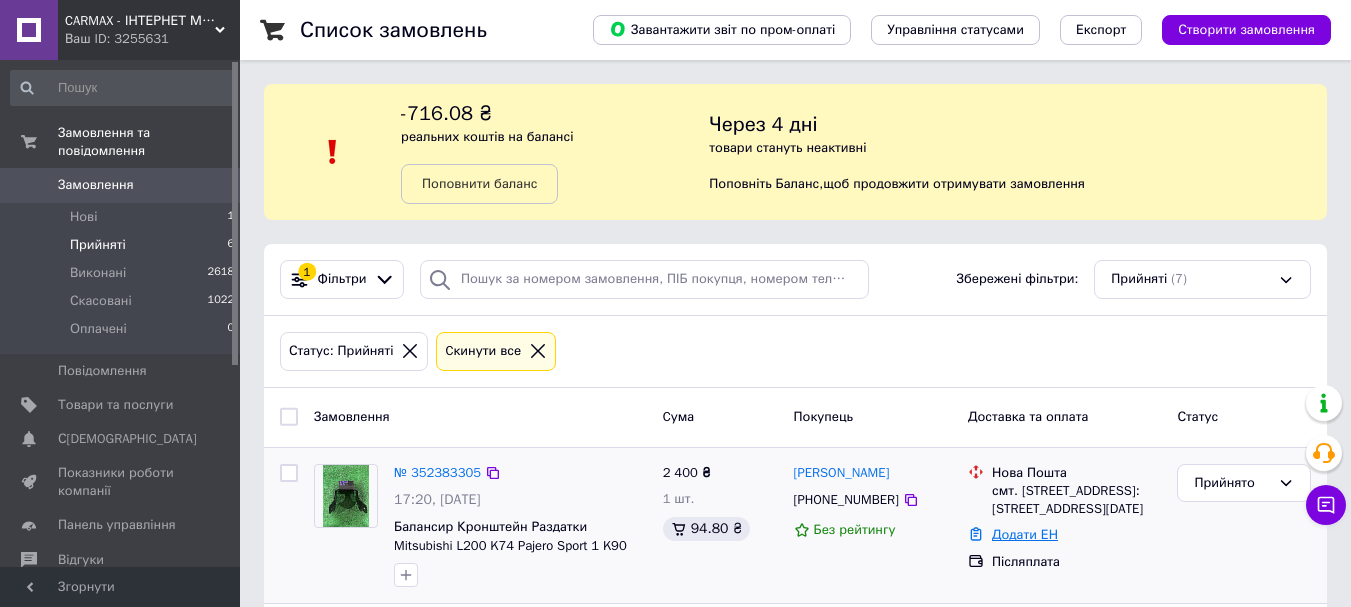 click on "Додати ЕН" at bounding box center [1025, 534] 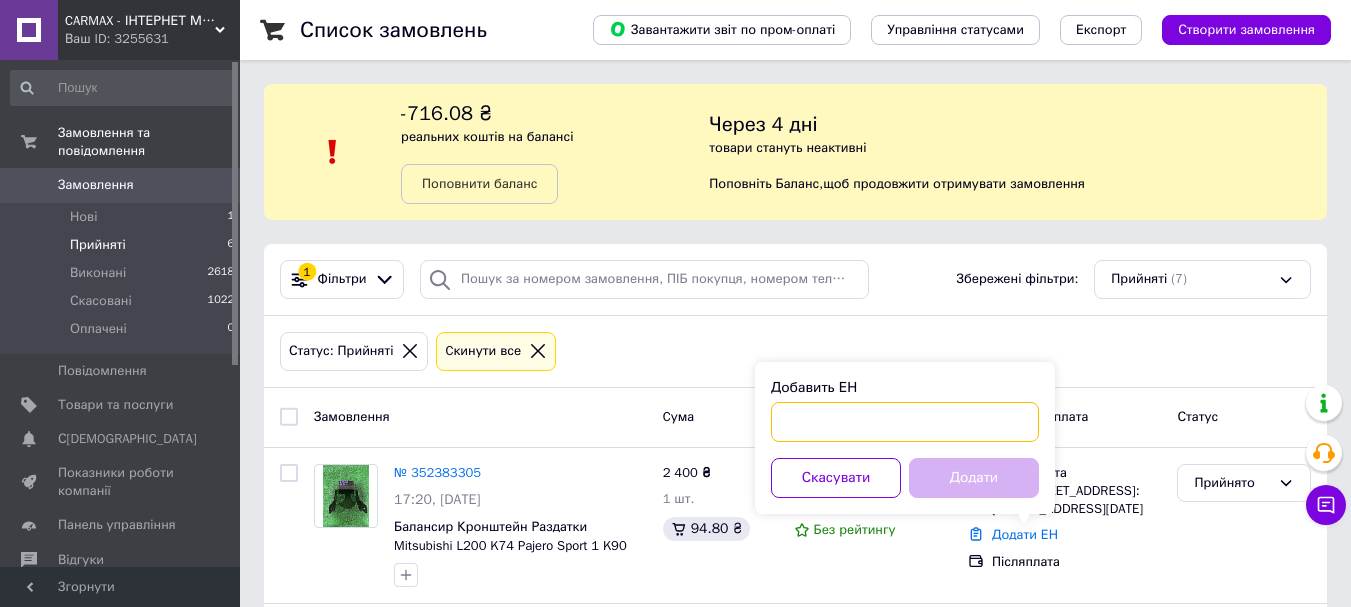 paste on "20451204576507" 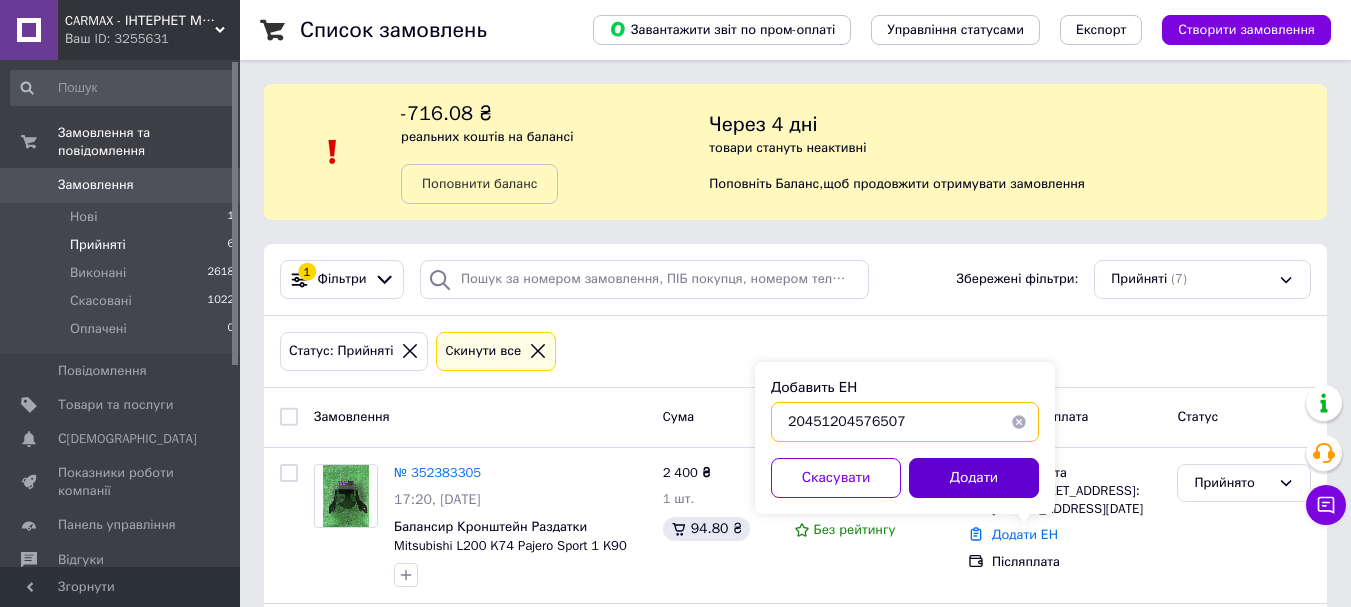 type on "20451204576507" 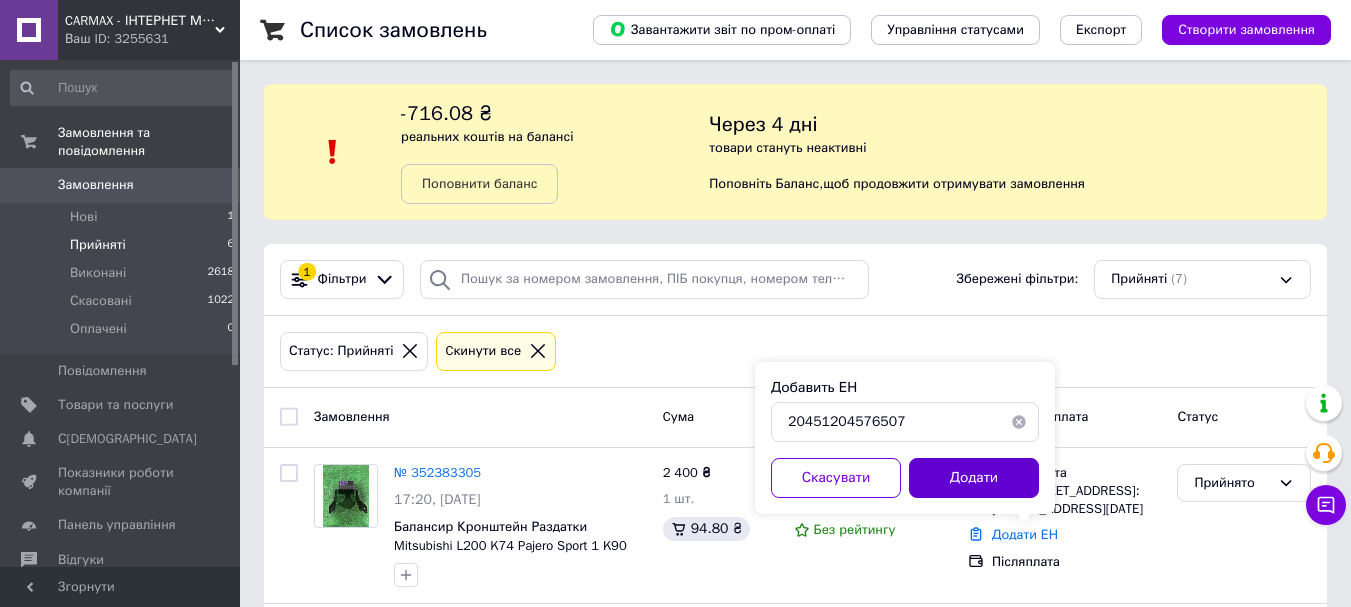 click on "Додати" at bounding box center [974, 478] 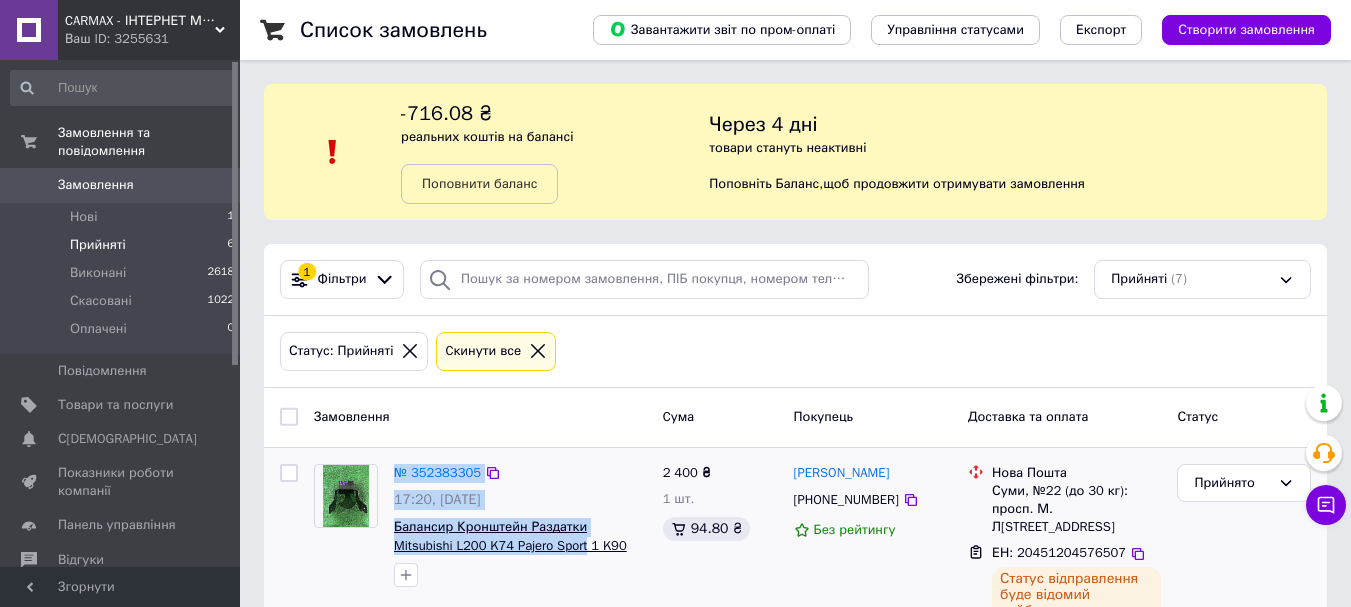 drag, startPoint x: 382, startPoint y: 526, endPoint x: 519, endPoint y: 538, distance: 137.52454 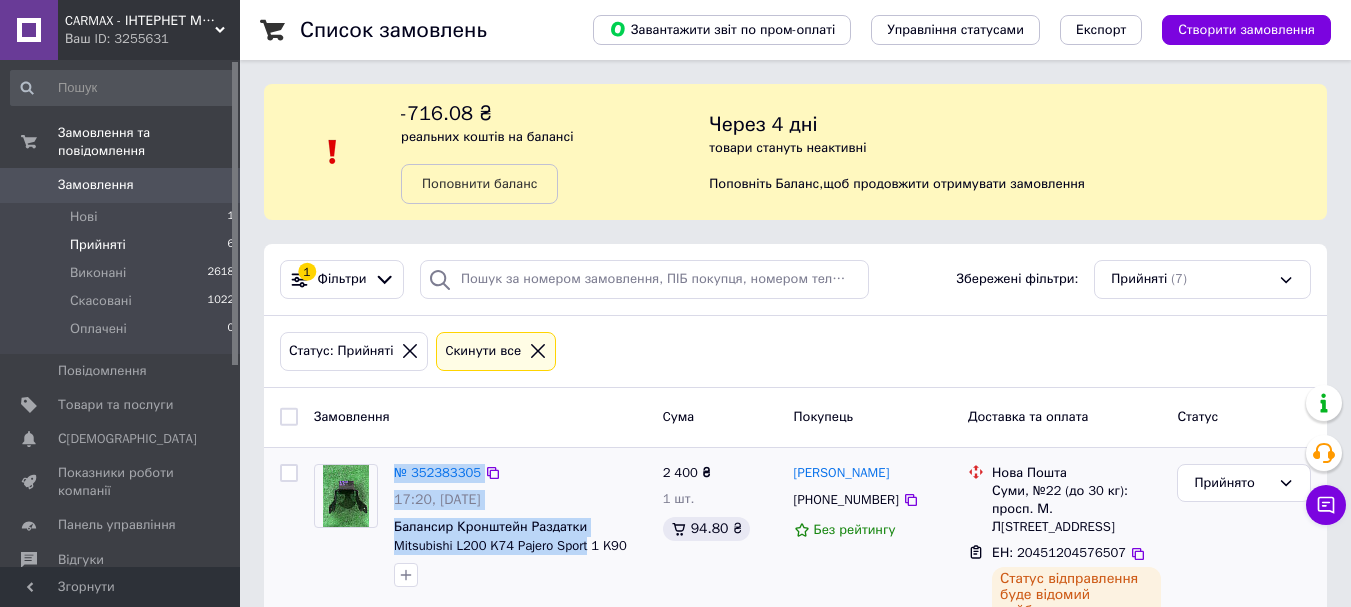 click at bounding box center [346, 526] 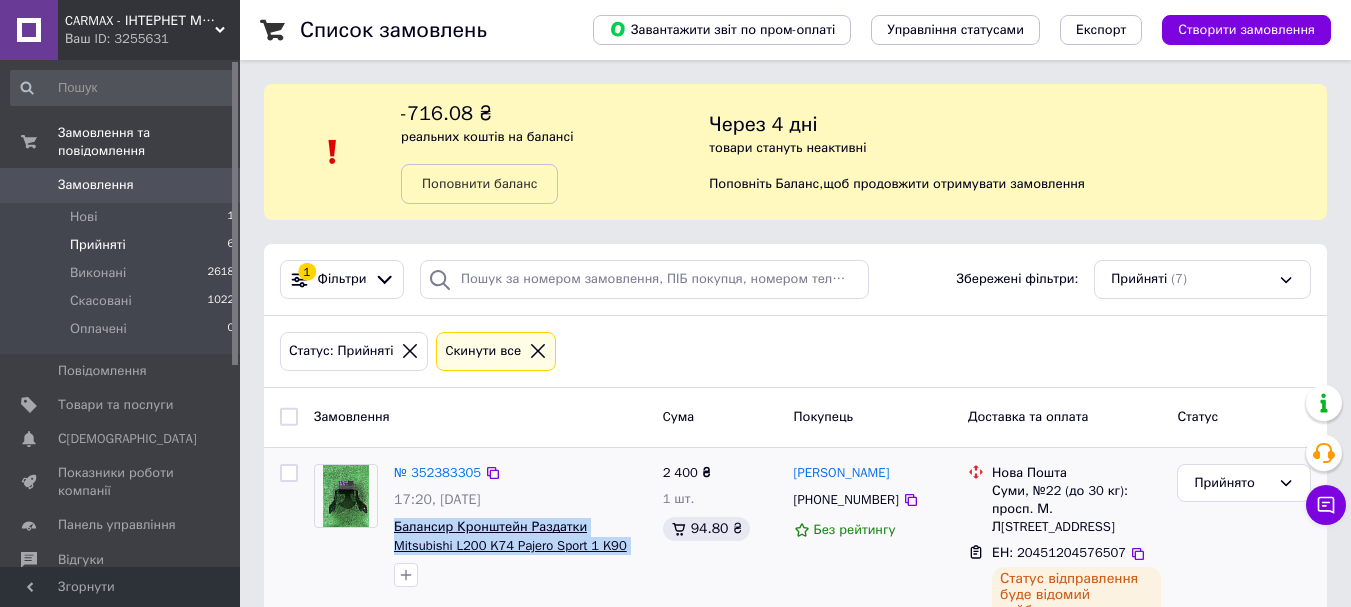 drag, startPoint x: 387, startPoint y: 528, endPoint x: 624, endPoint y: 542, distance: 237.41315 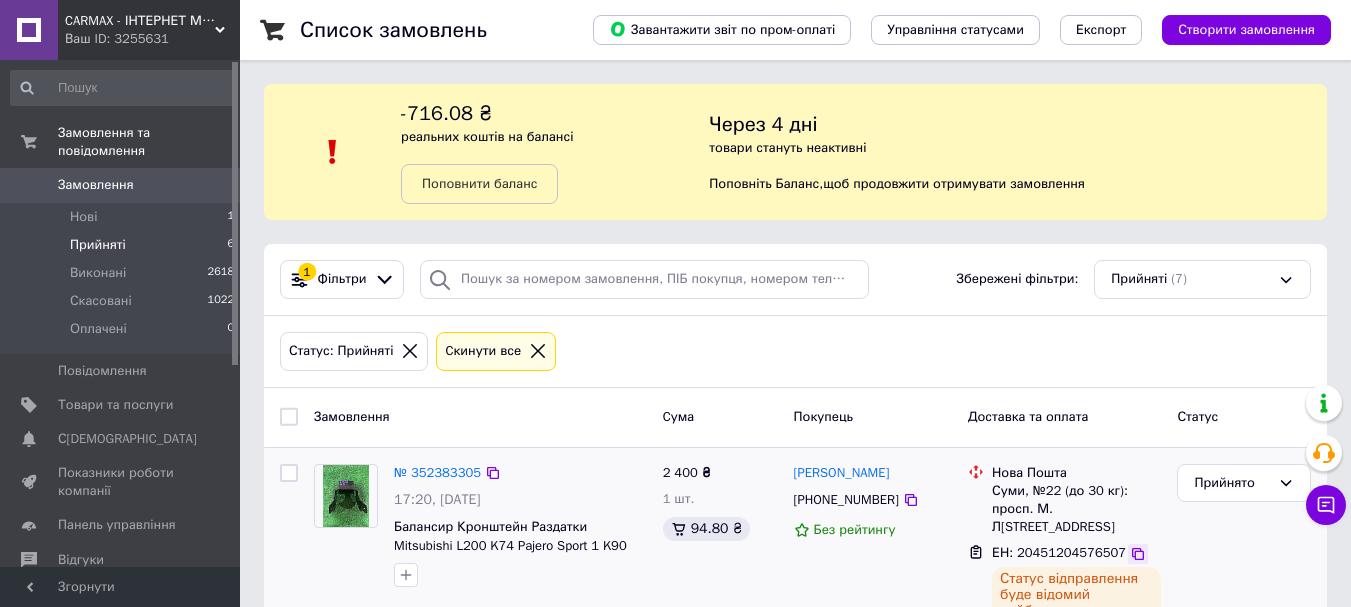 click 